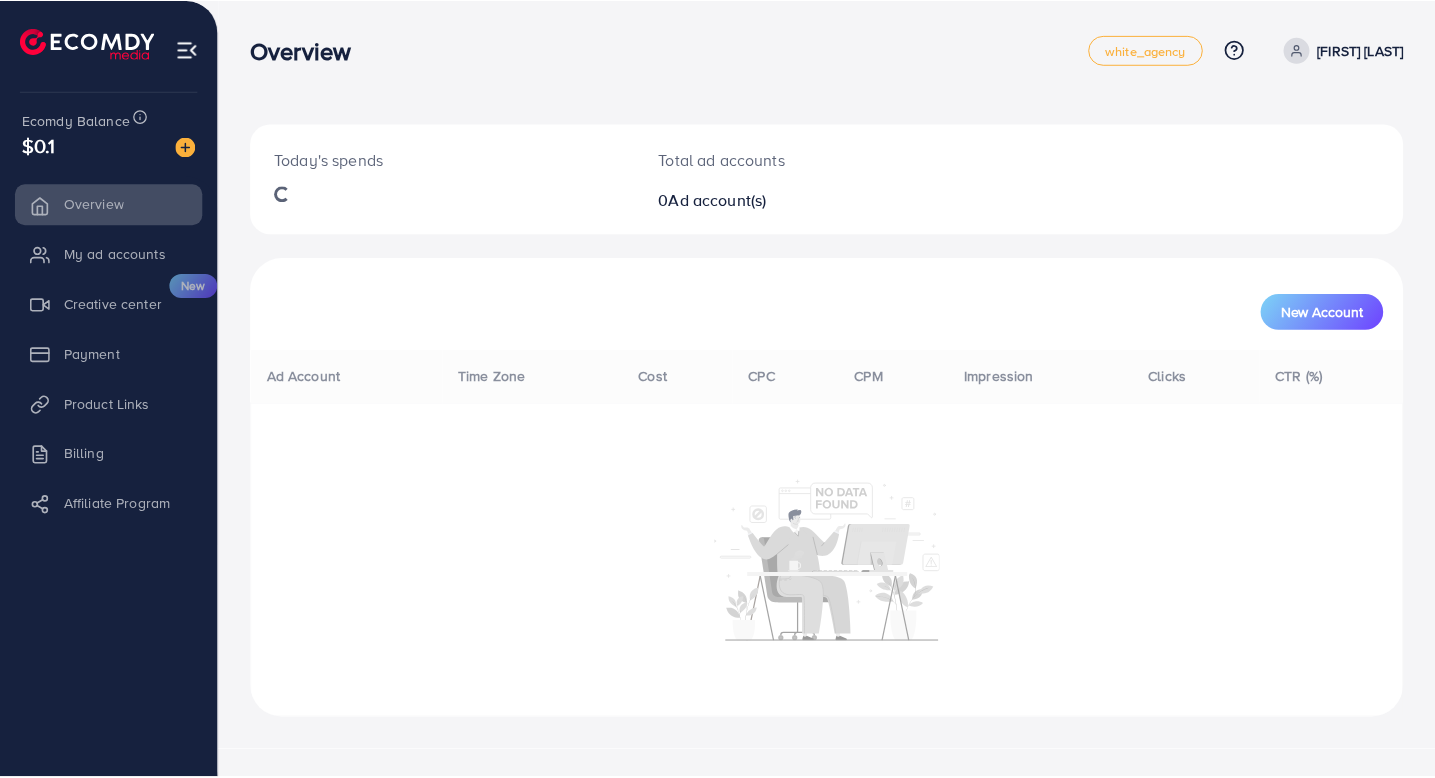 scroll, scrollTop: 0, scrollLeft: 0, axis: both 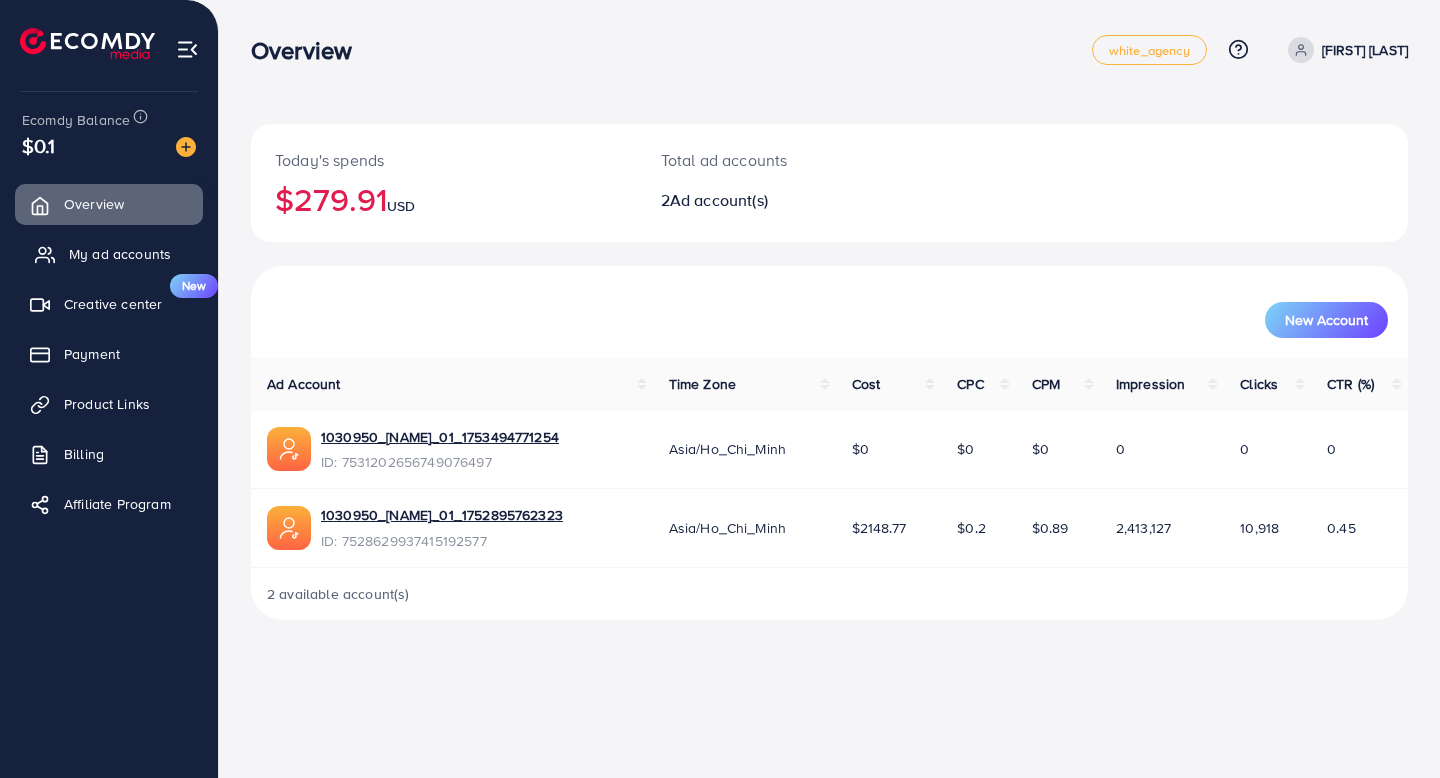 click on "My ad accounts" at bounding box center [120, 254] 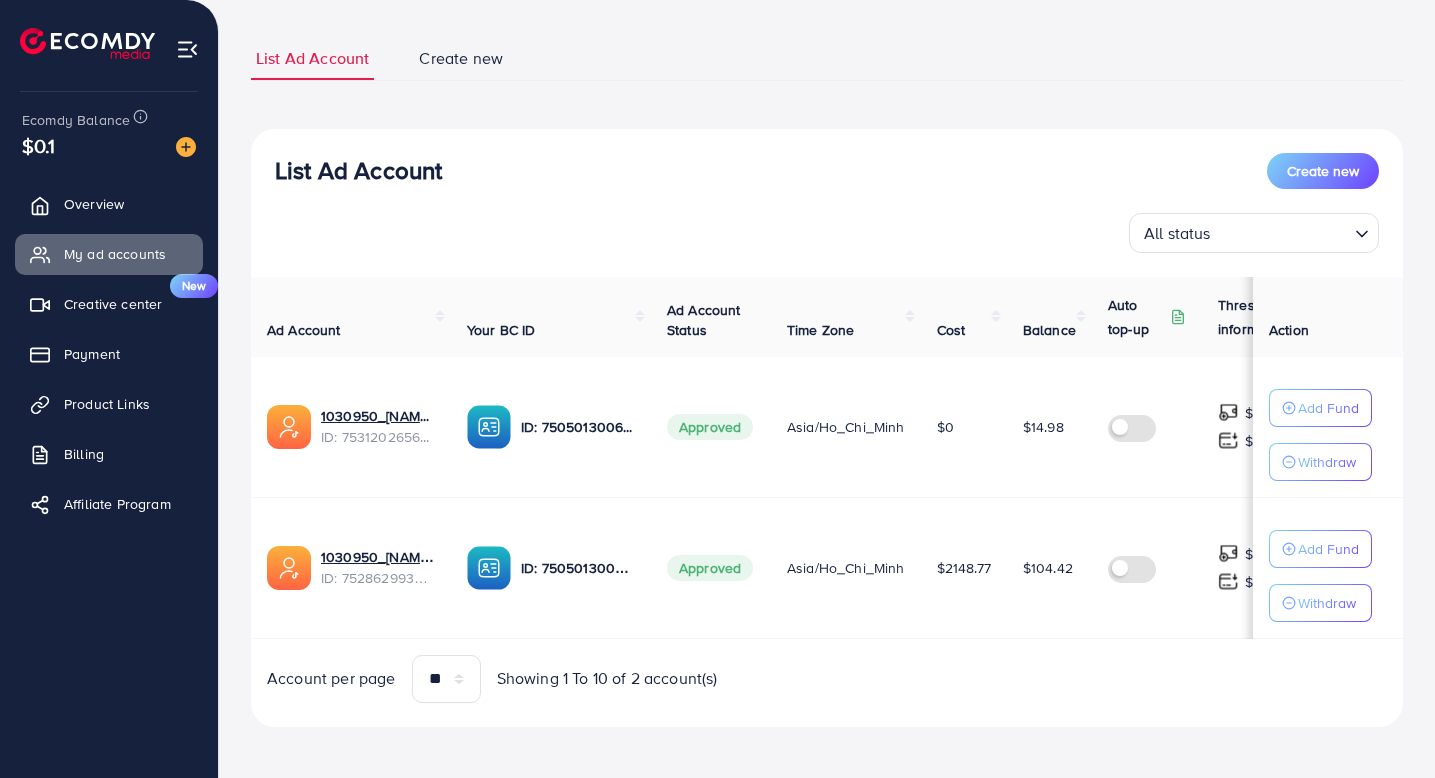 scroll, scrollTop: 120, scrollLeft: 0, axis: vertical 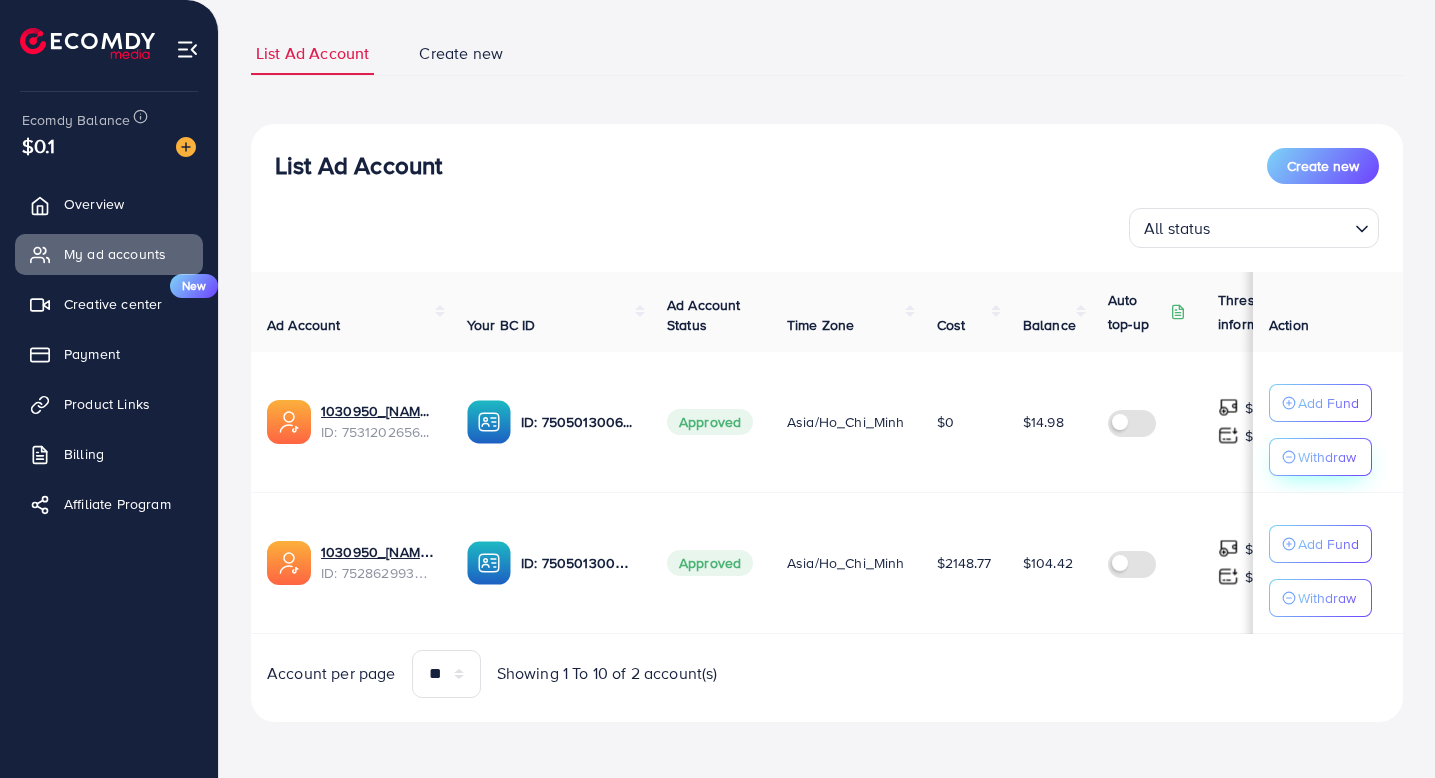 click on "Withdraw" at bounding box center [1327, 457] 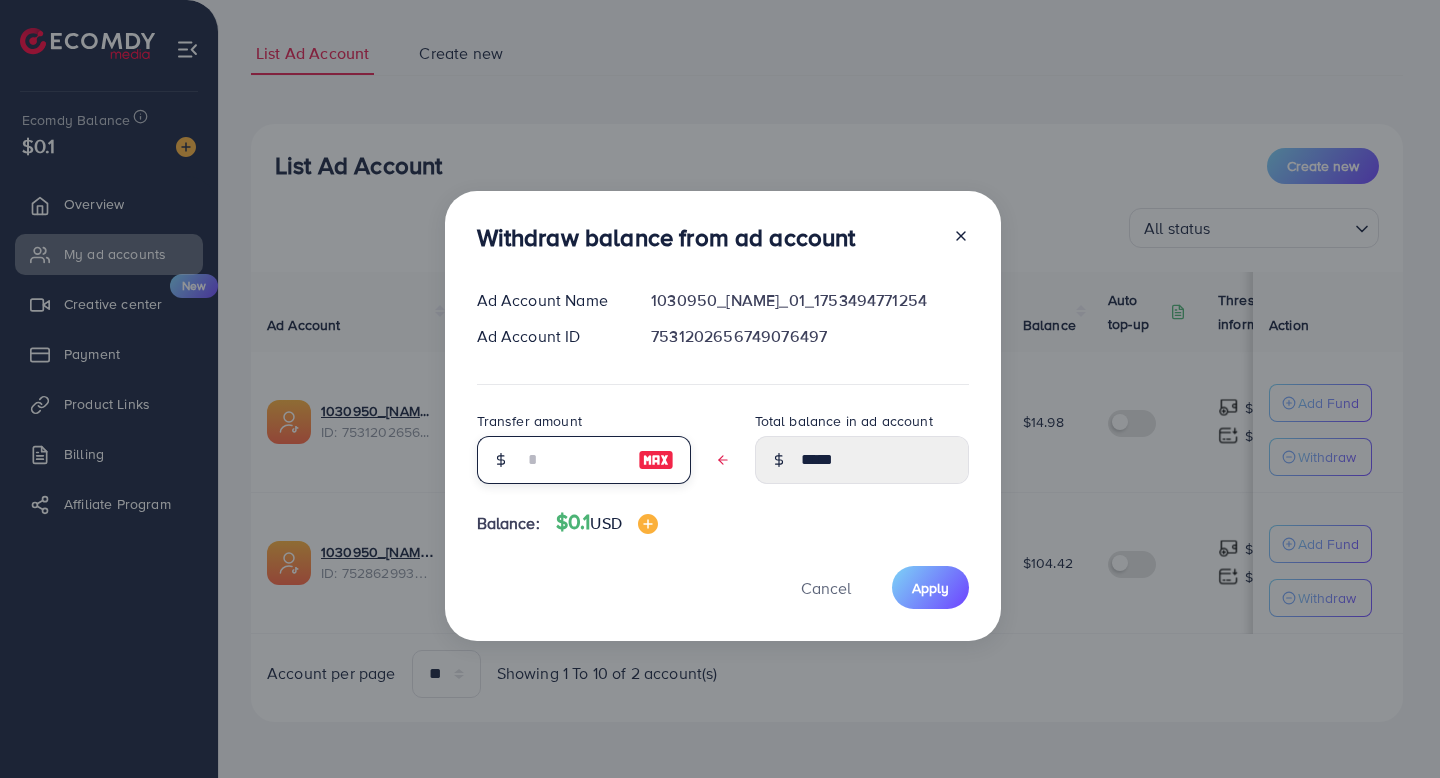 click at bounding box center [573, 460] 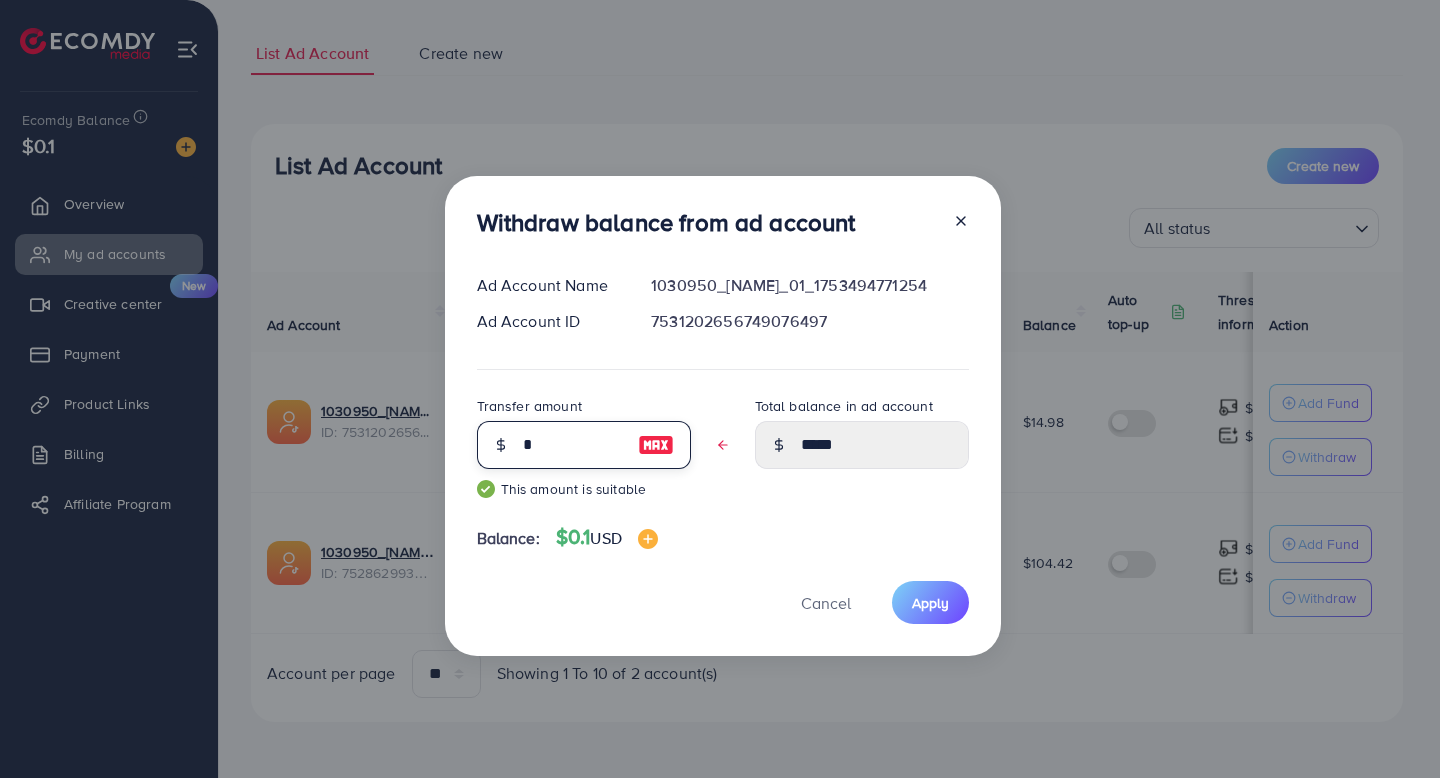 type on "*****" 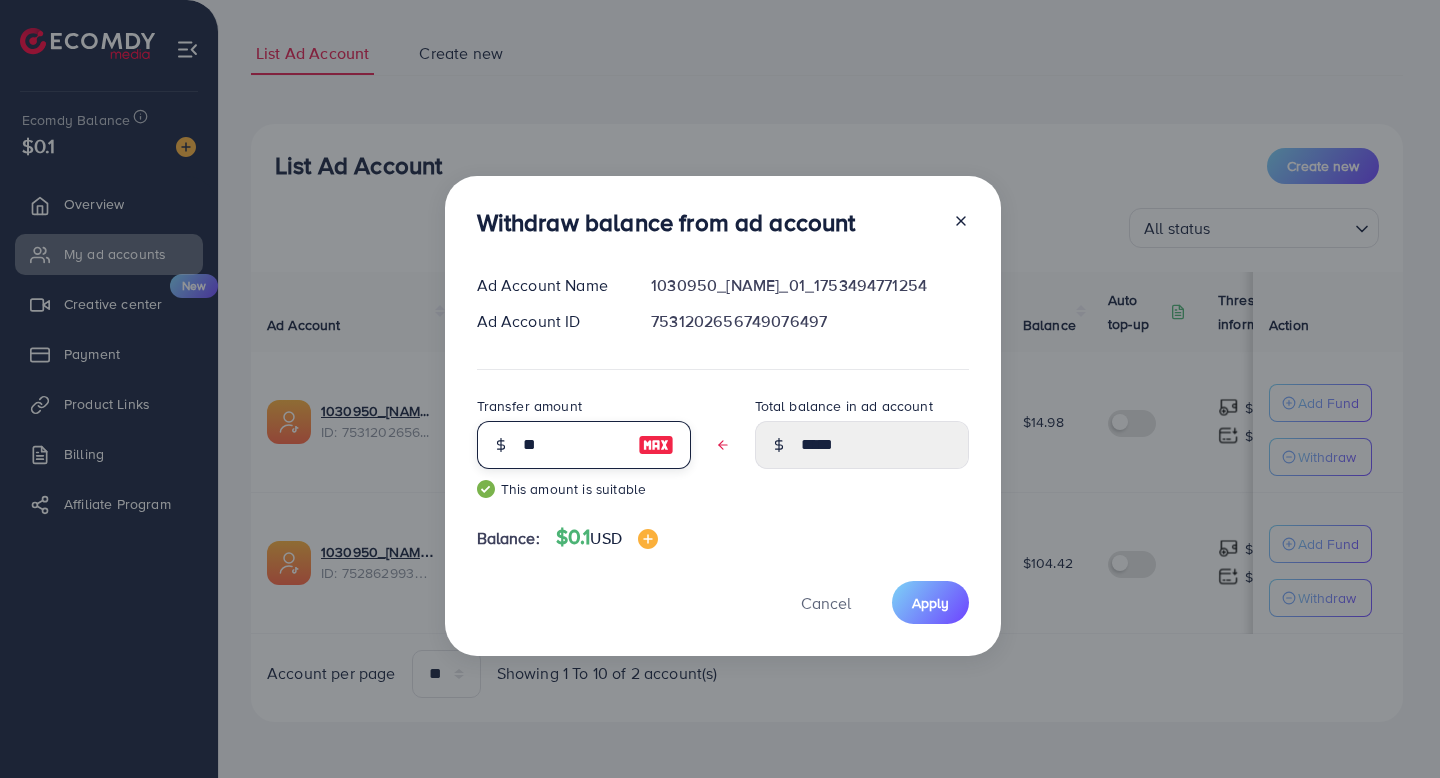 type on "****" 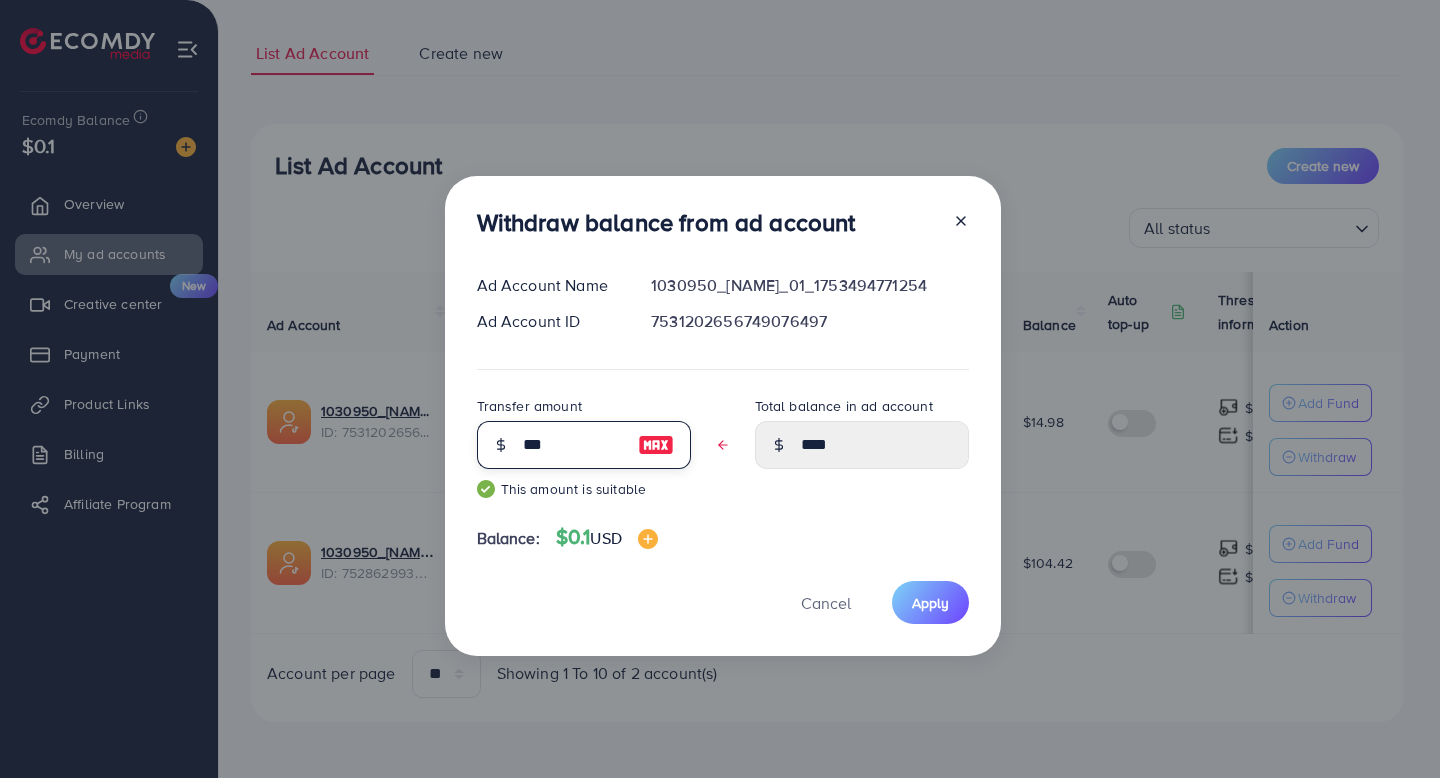 type on "****" 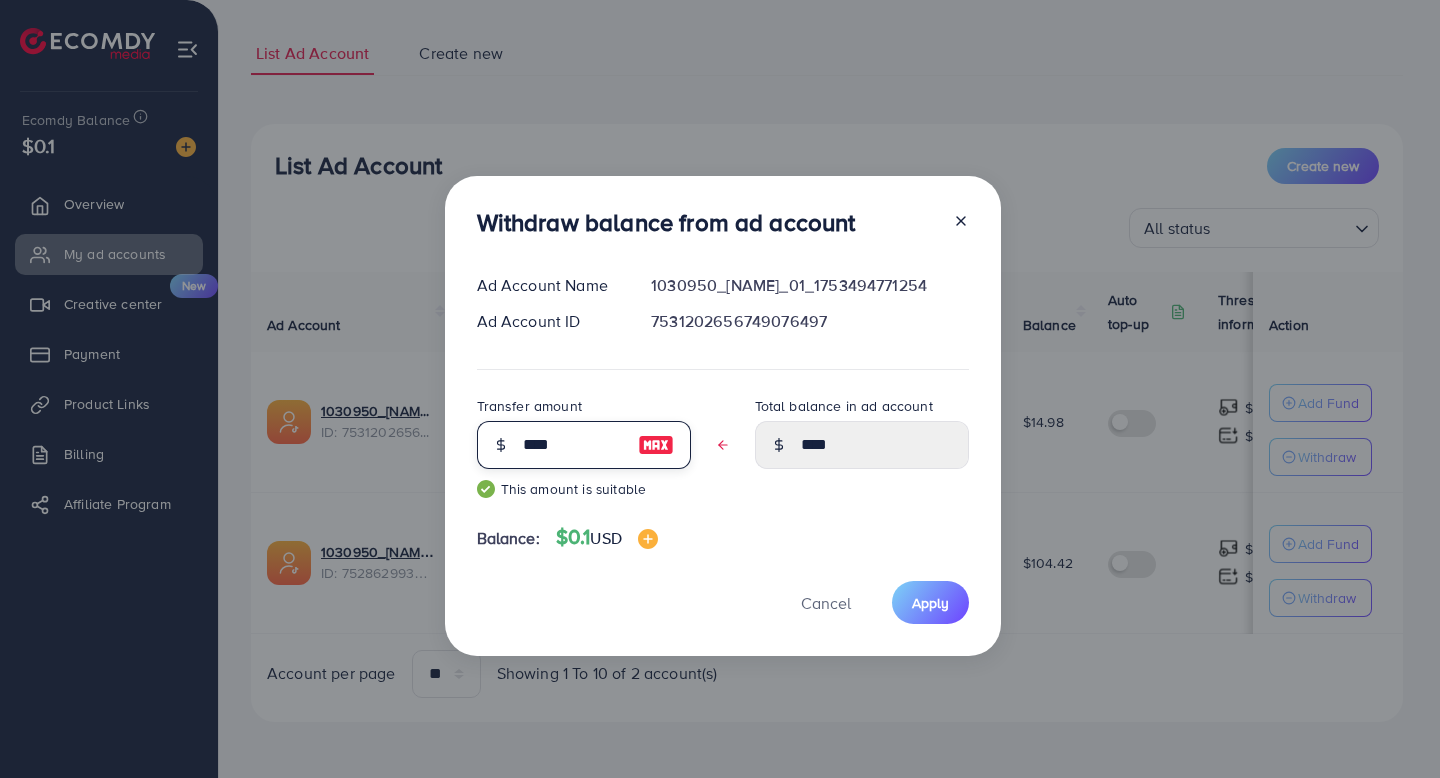 type on "****" 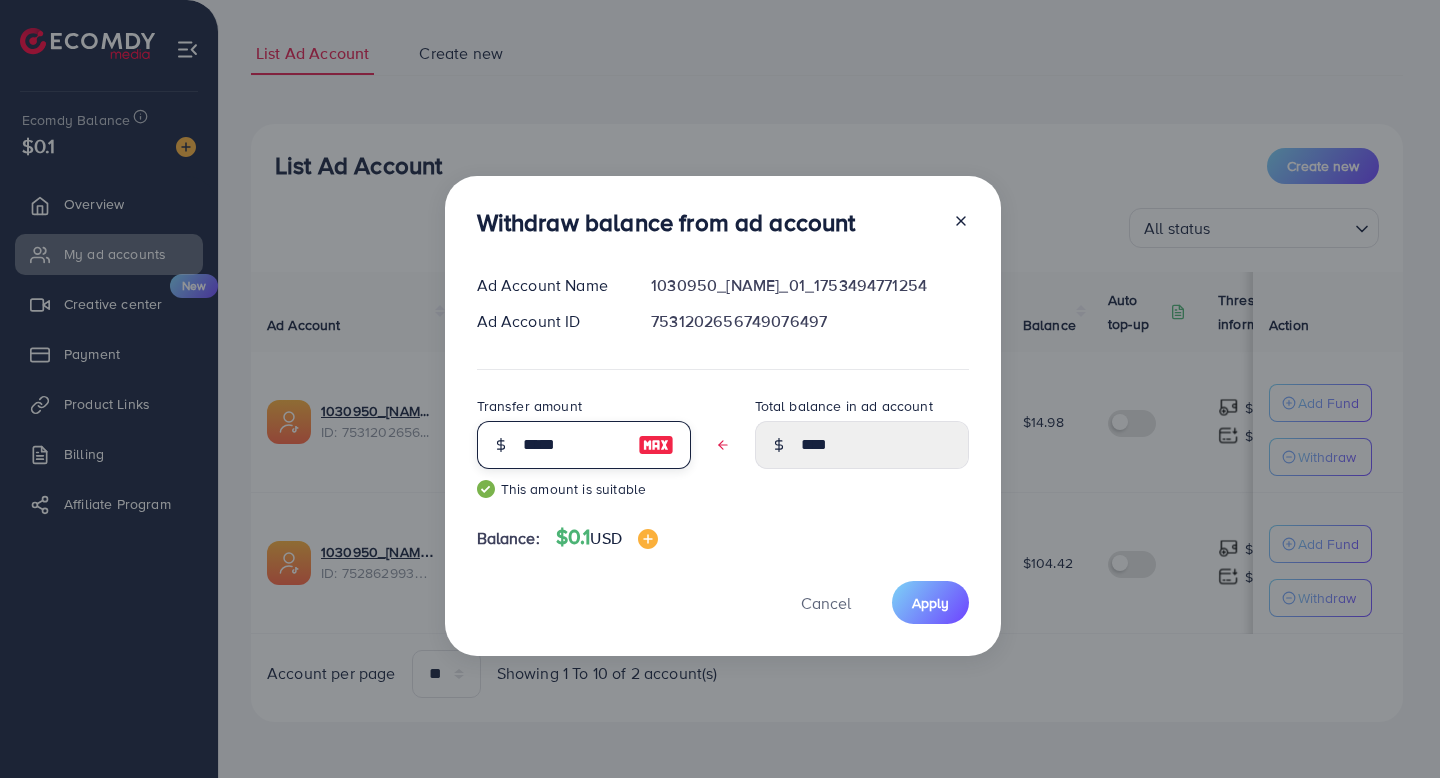 type on "****" 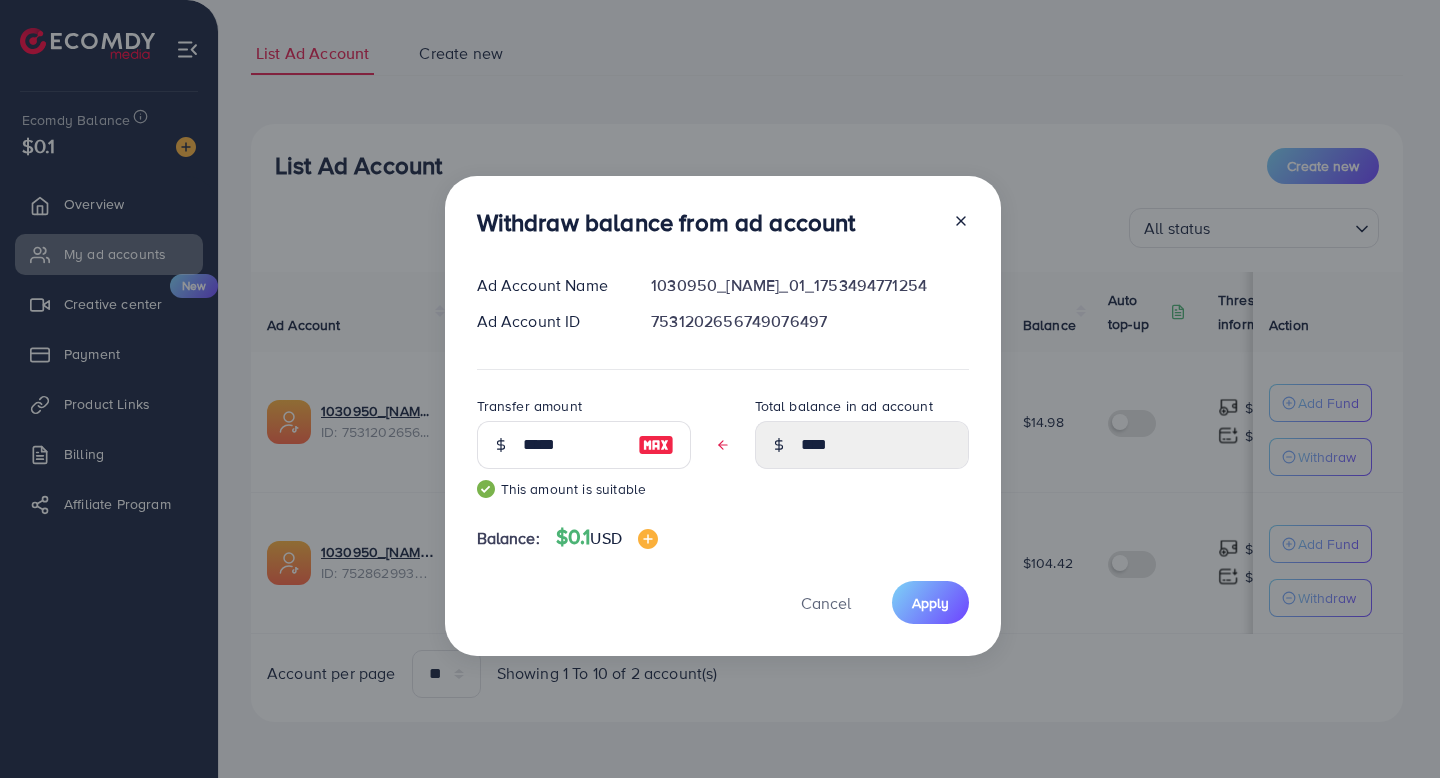 click on "Withdraw balance from ad account   Ad Account Name   1030950_Tùng Giang_01_1753494771254   Ad Account ID   7531202656749076497   Transfer amount  *****  This amount is suitable   Total balance in ad account  **** Balance:  $0.1  USD   Cancel   Apply" at bounding box center [723, 416] 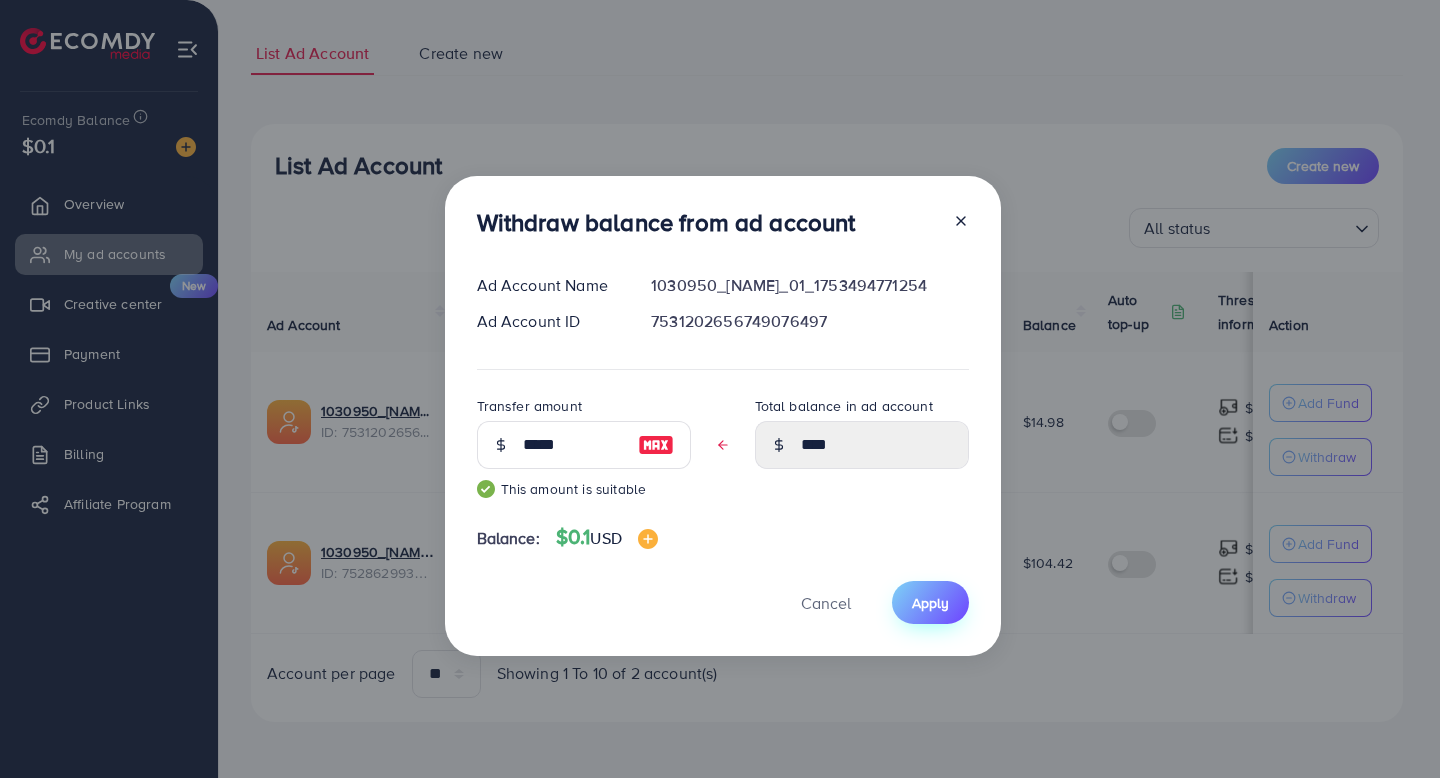 click on "Apply" at bounding box center (930, 603) 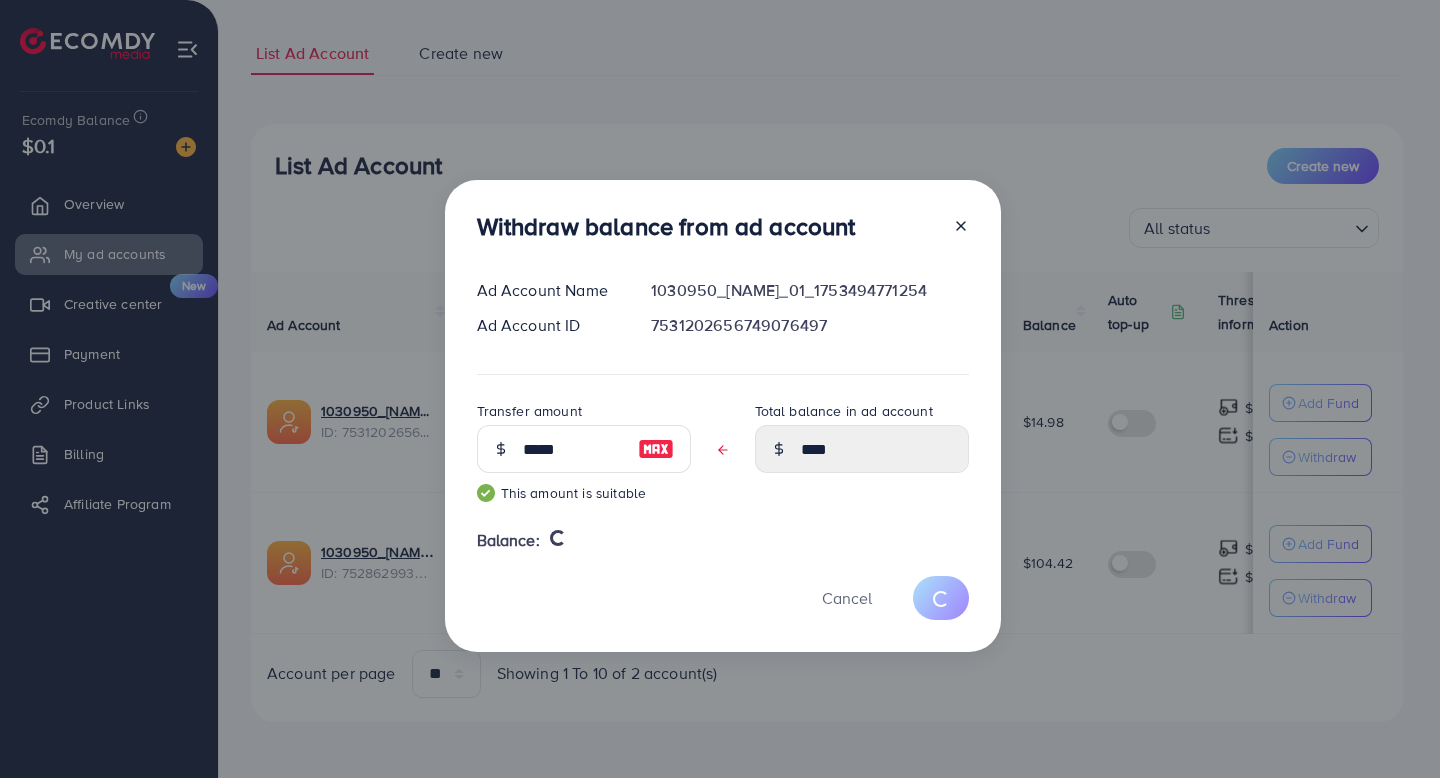 type 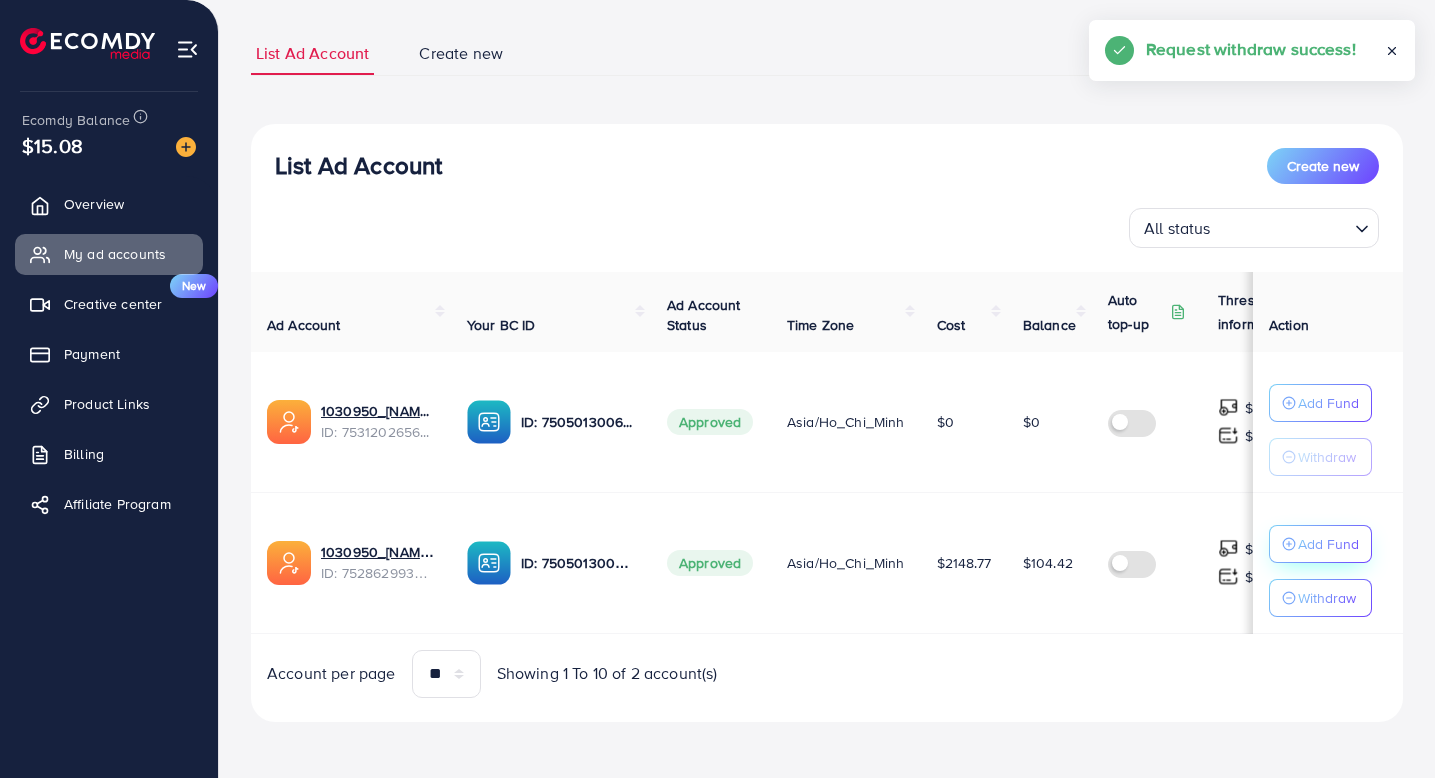 click on "Add Fund" at bounding box center (1328, 403) 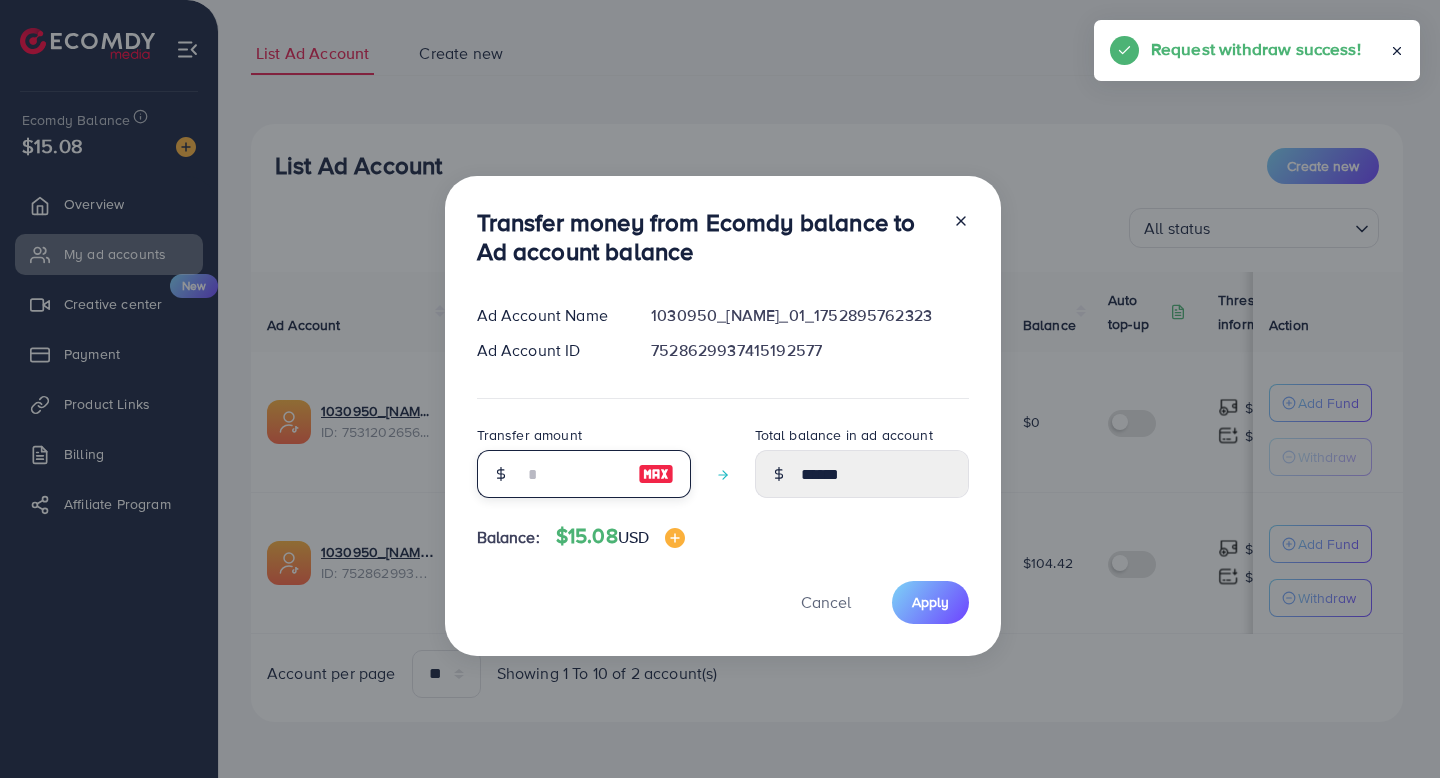 click at bounding box center [573, 474] 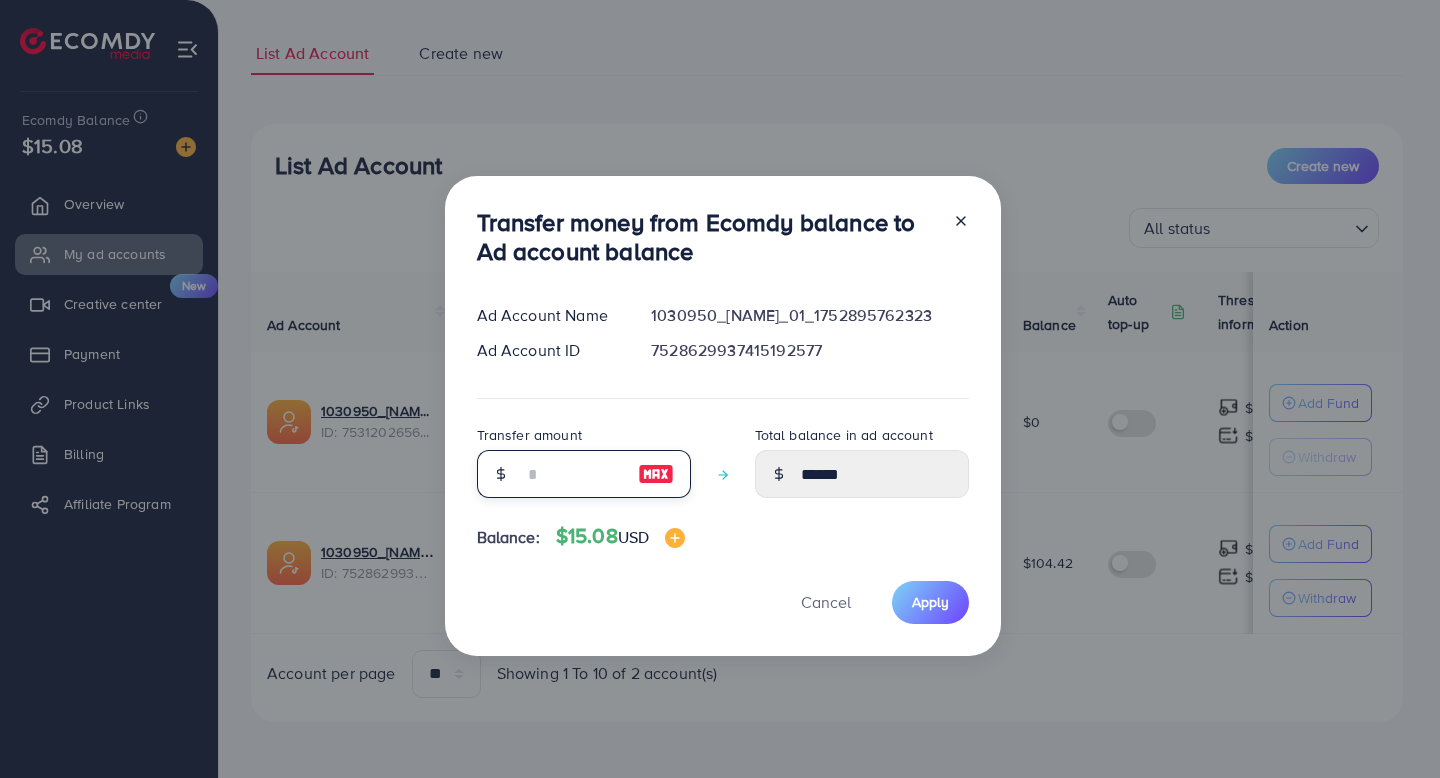 type on "*" 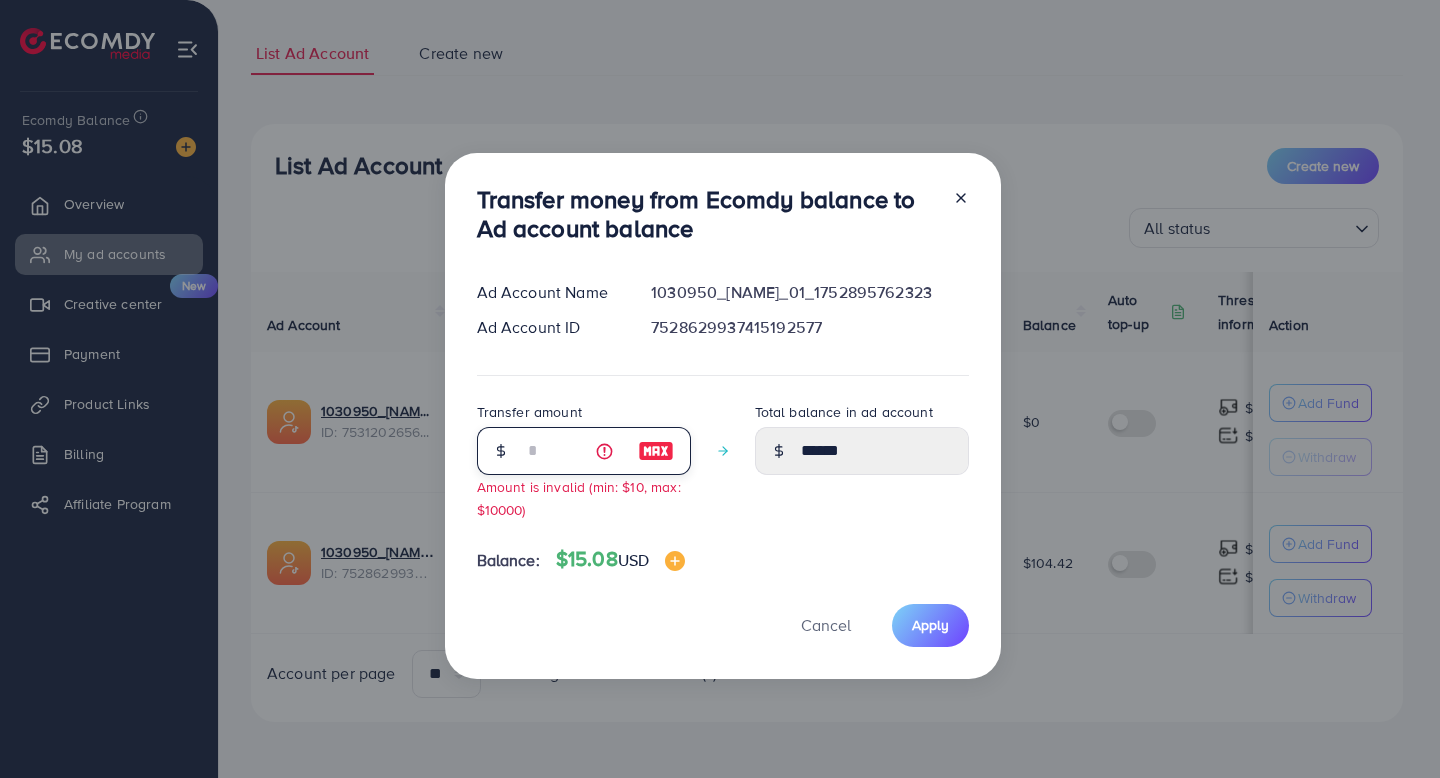 type on "**" 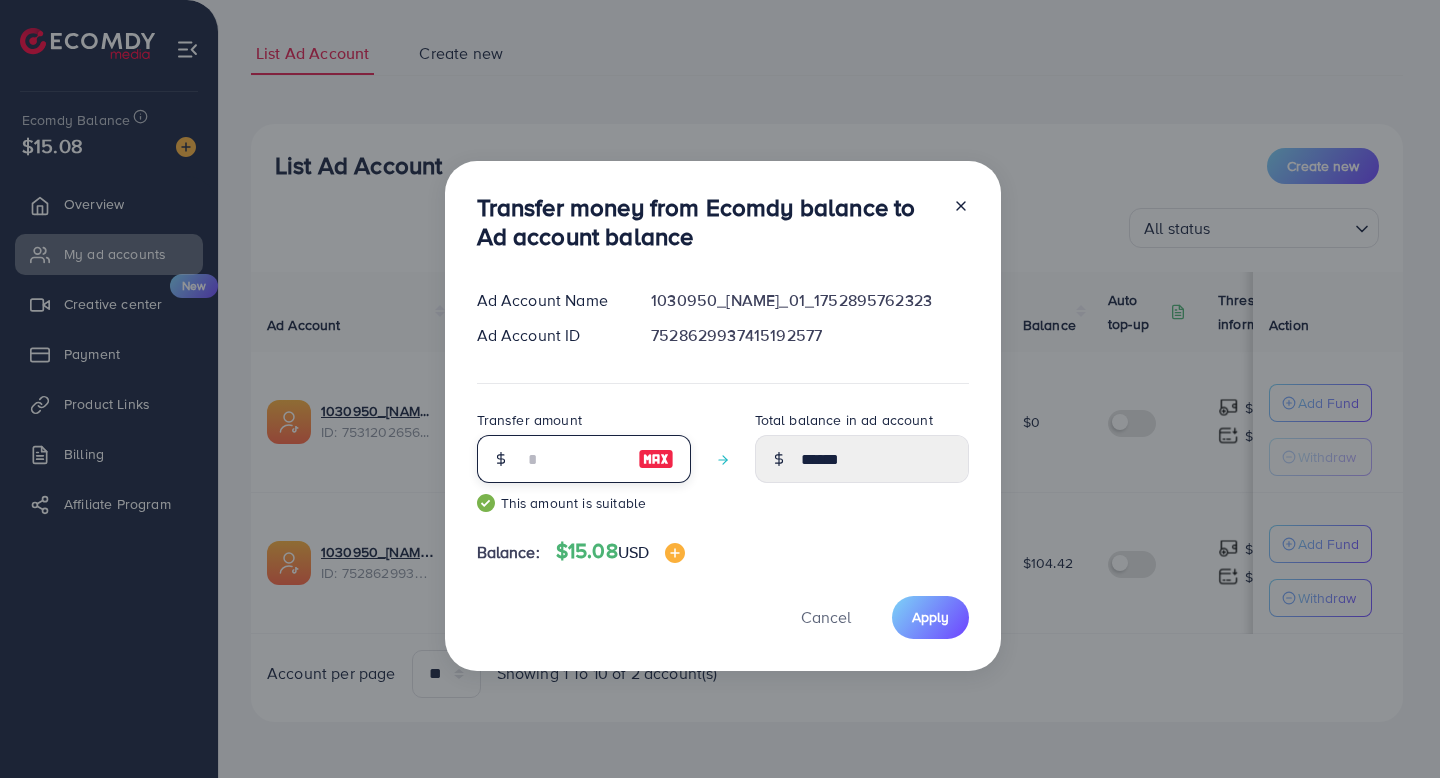 type on "******" 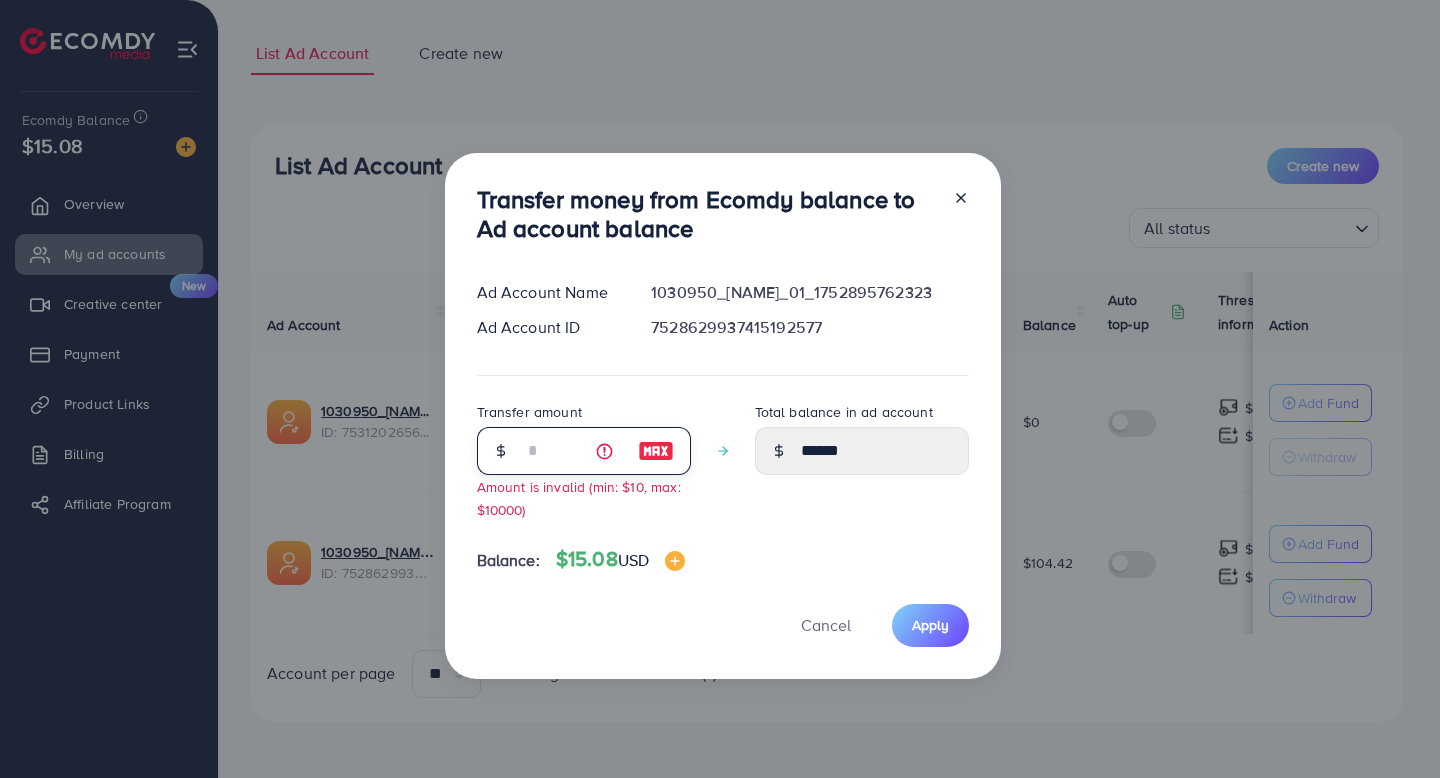 type on "**" 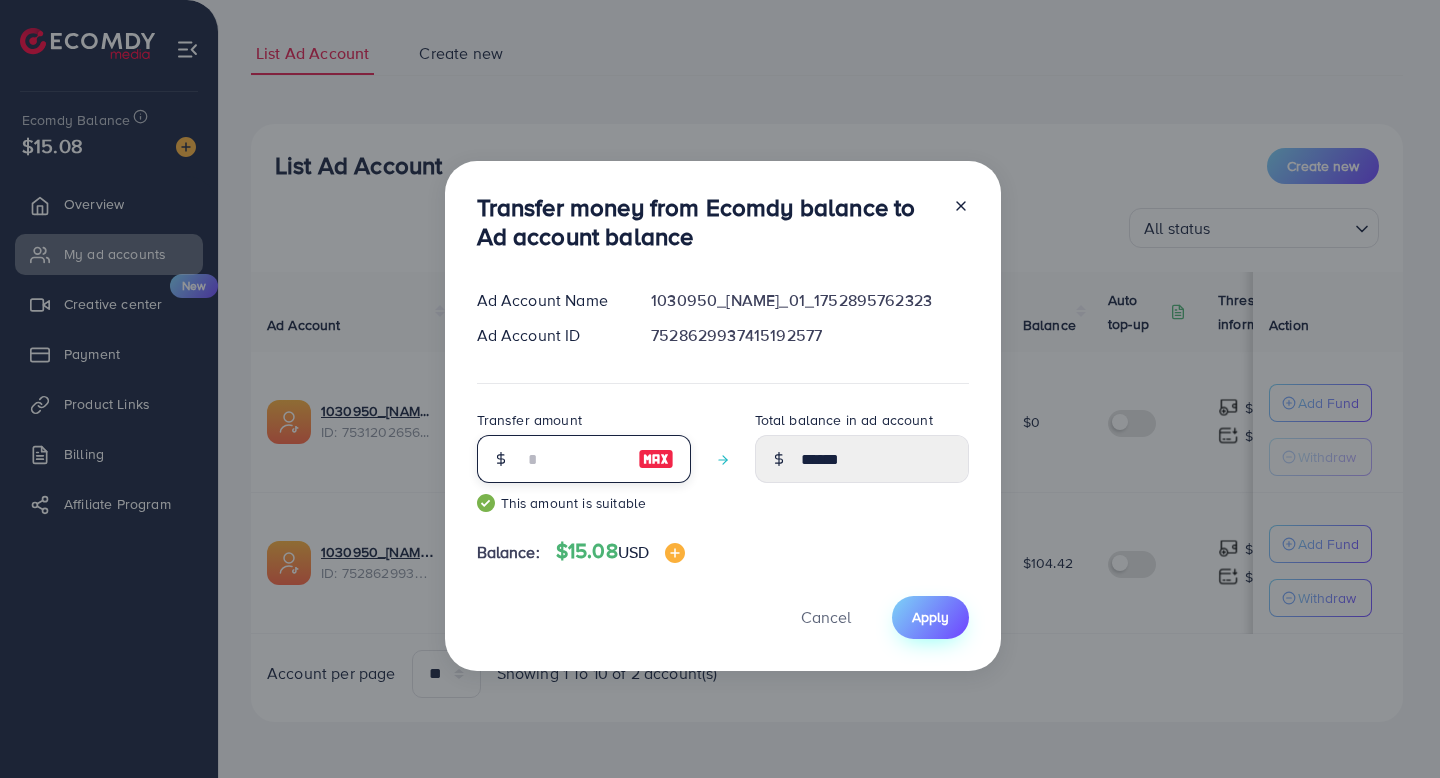 type on "**" 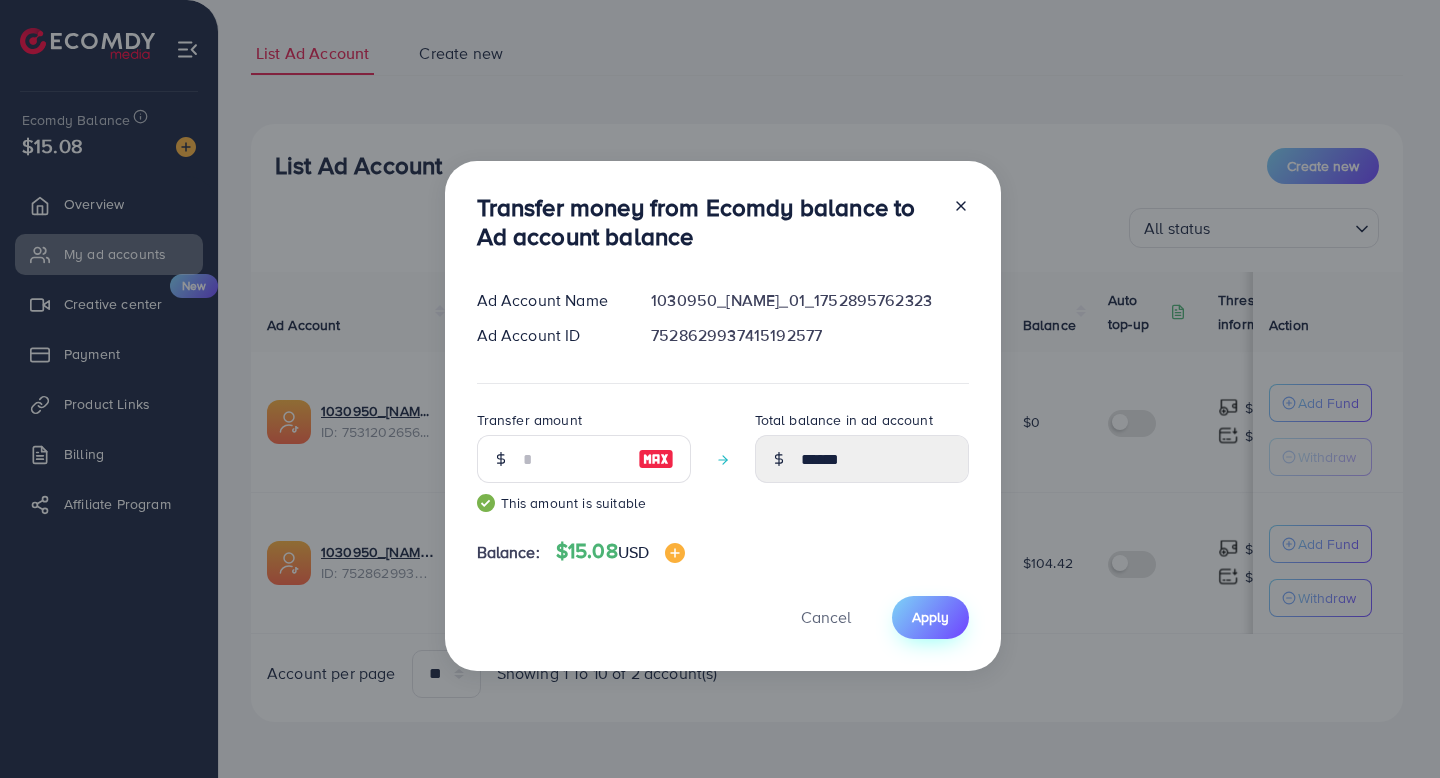 click on "Apply" at bounding box center [930, 617] 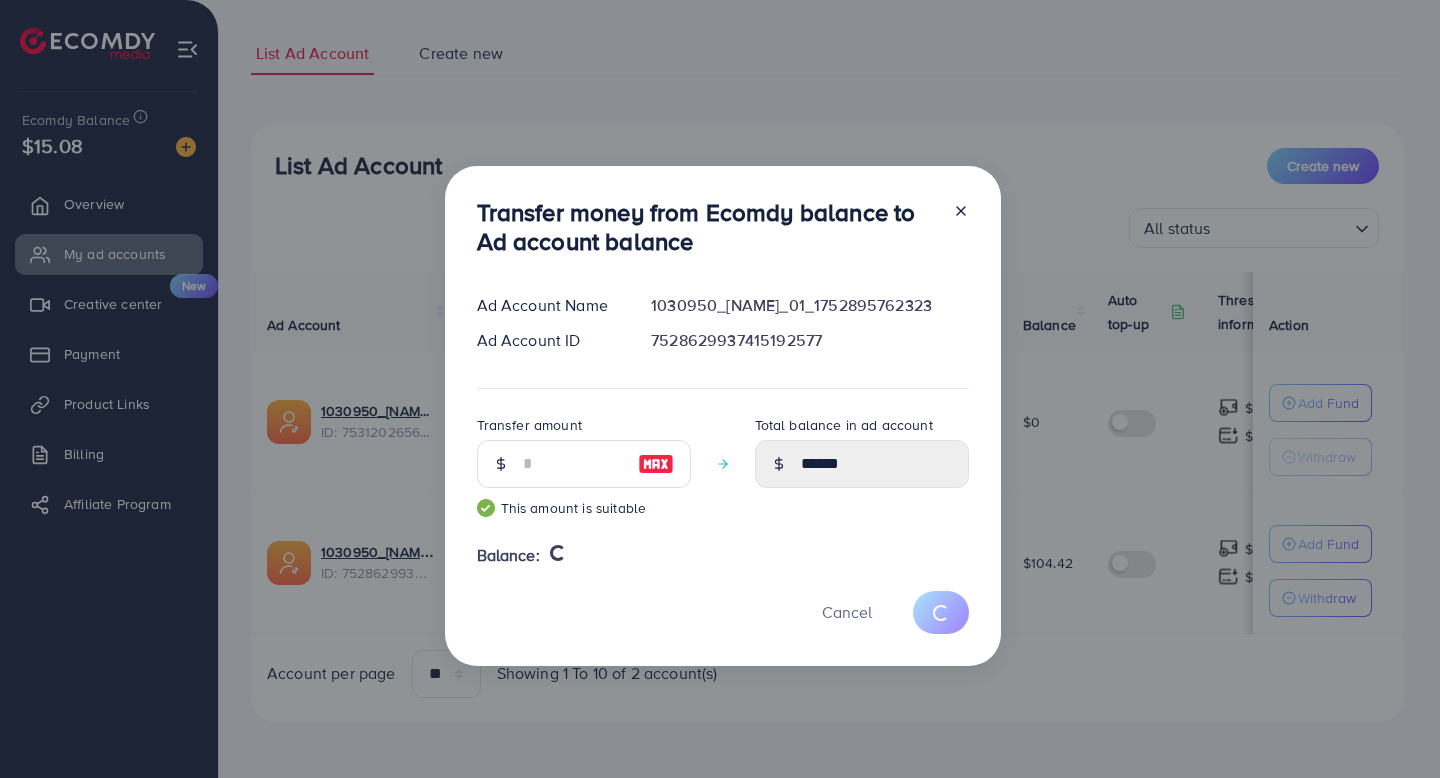 type 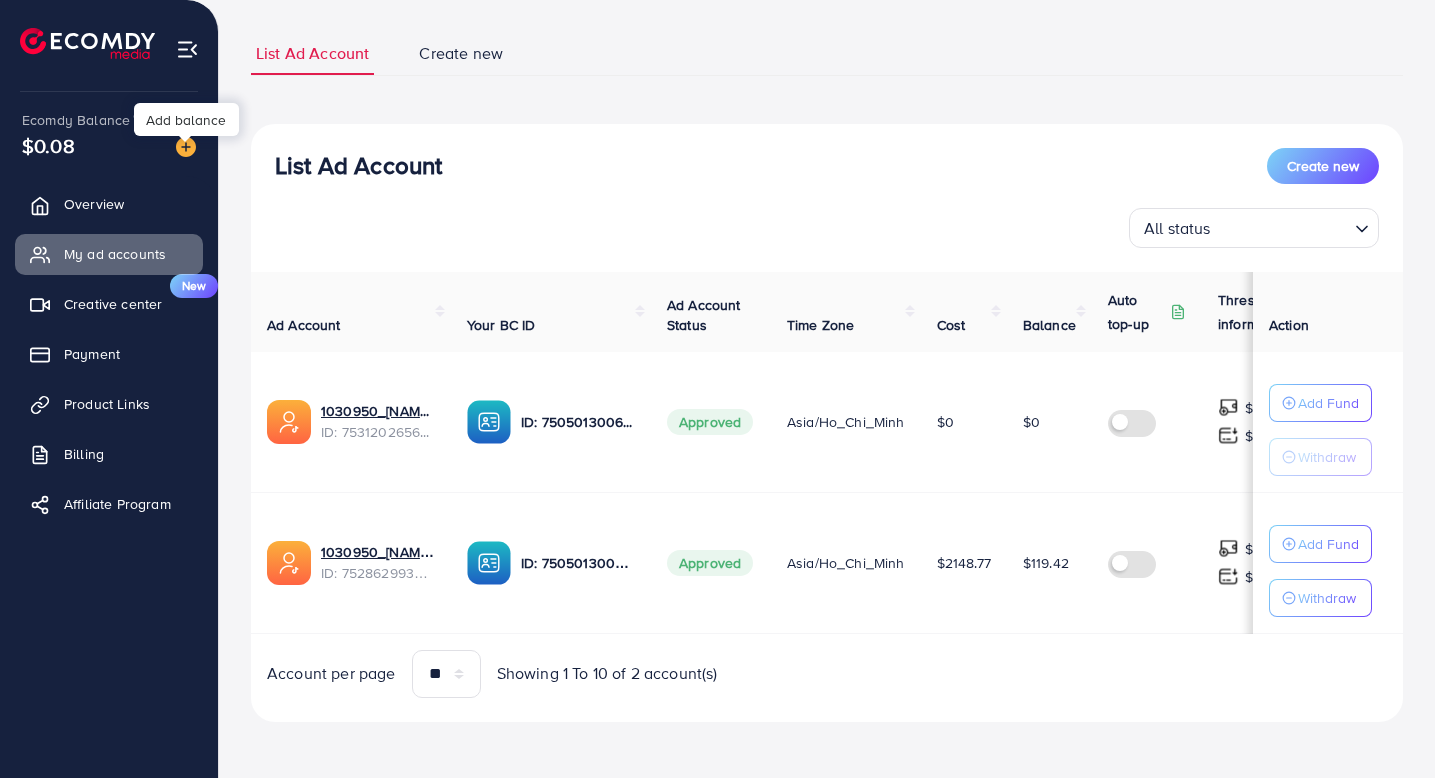 click at bounding box center [186, 147] 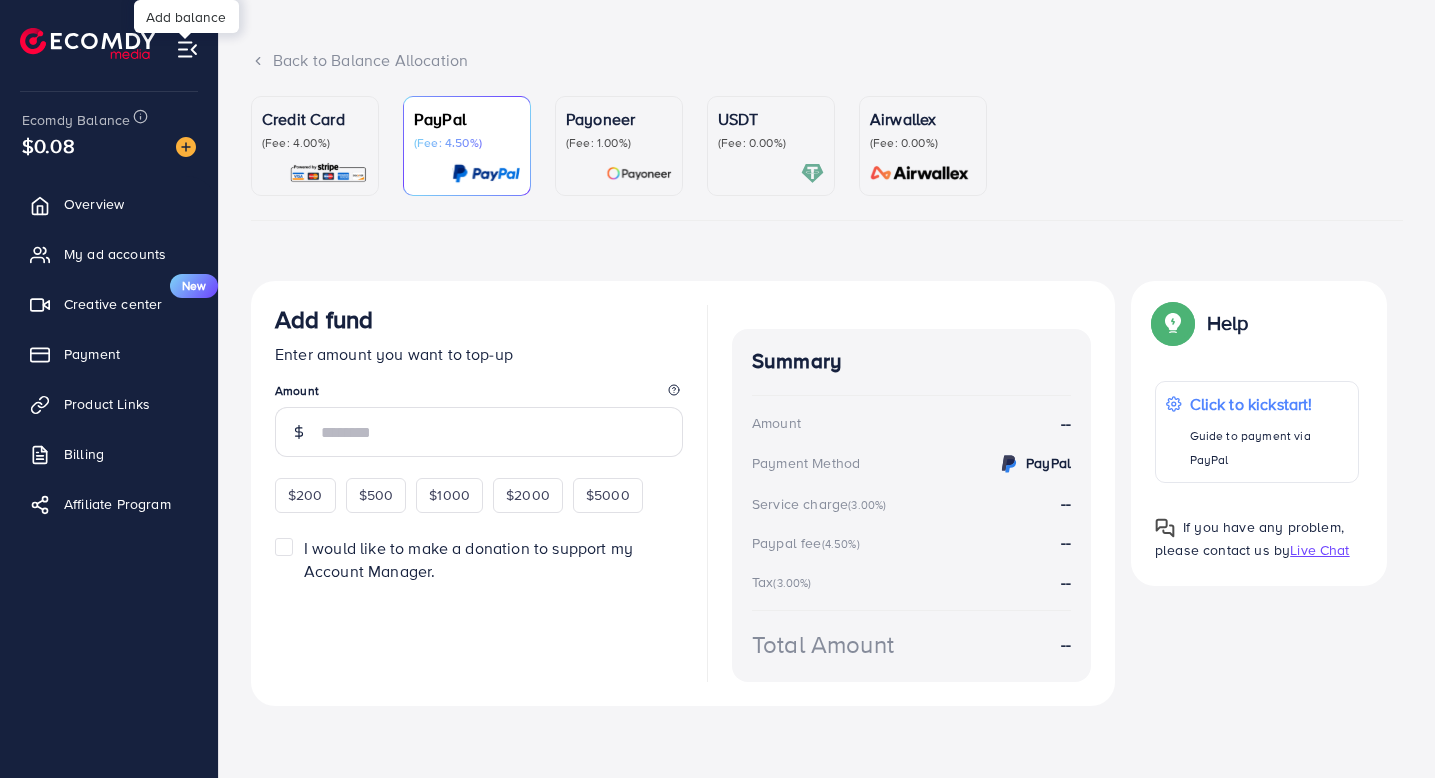 scroll, scrollTop: 0, scrollLeft: 0, axis: both 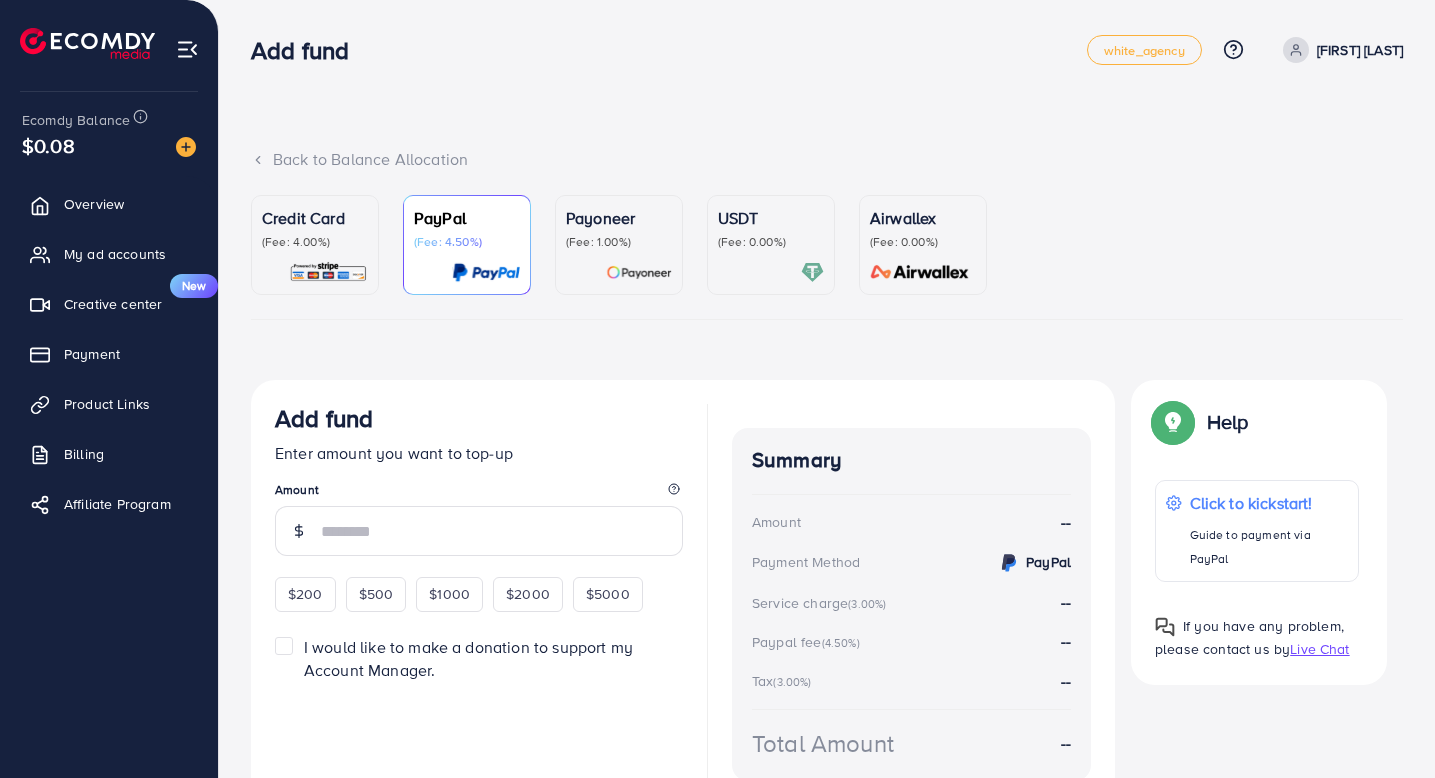 click on "(Fee: 0.00%)" at bounding box center (771, 242) 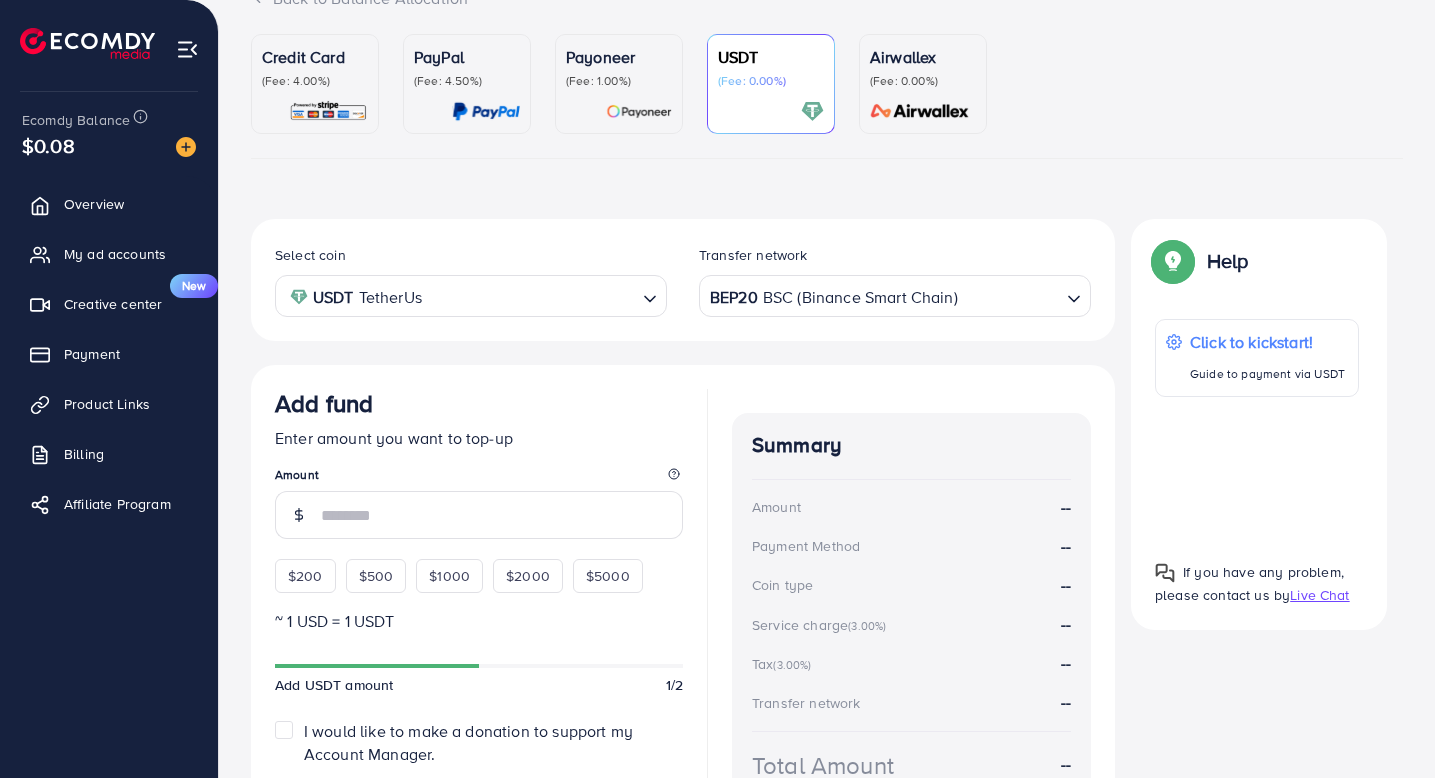 scroll, scrollTop: 261, scrollLeft: 0, axis: vertical 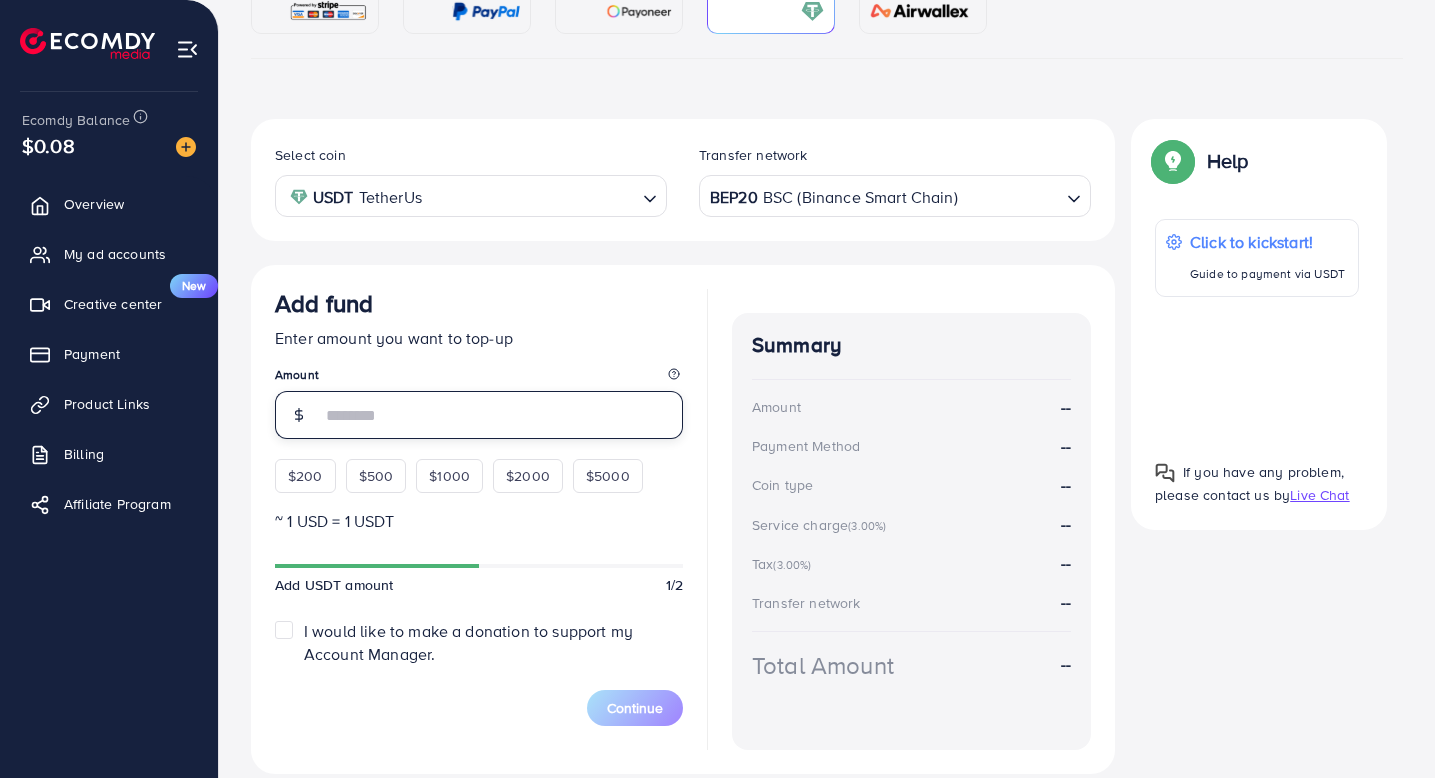 click at bounding box center [502, 415] 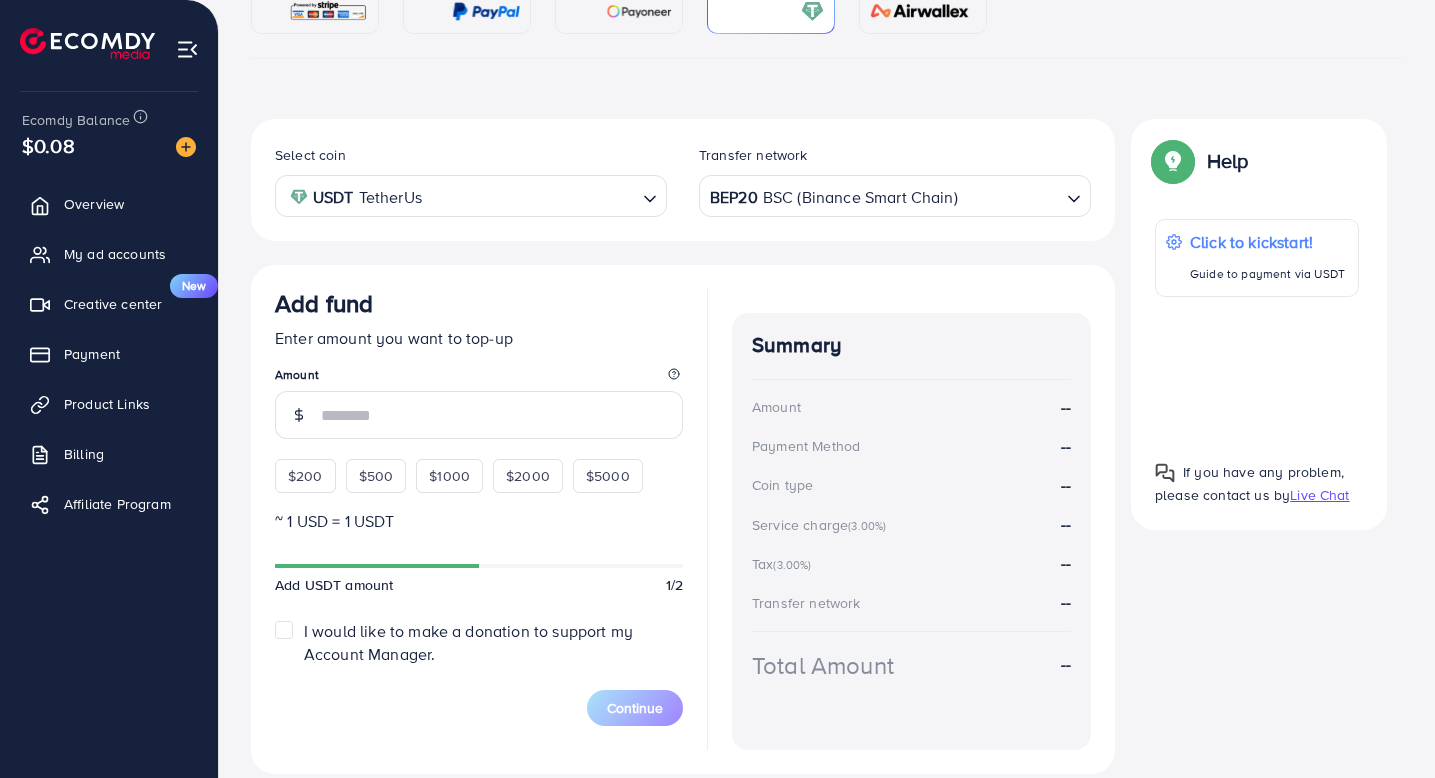 click on "Add fund  Enter amount you want to top-up Amount $200 $500 $1000 $2000 $5000" at bounding box center (479, 391) 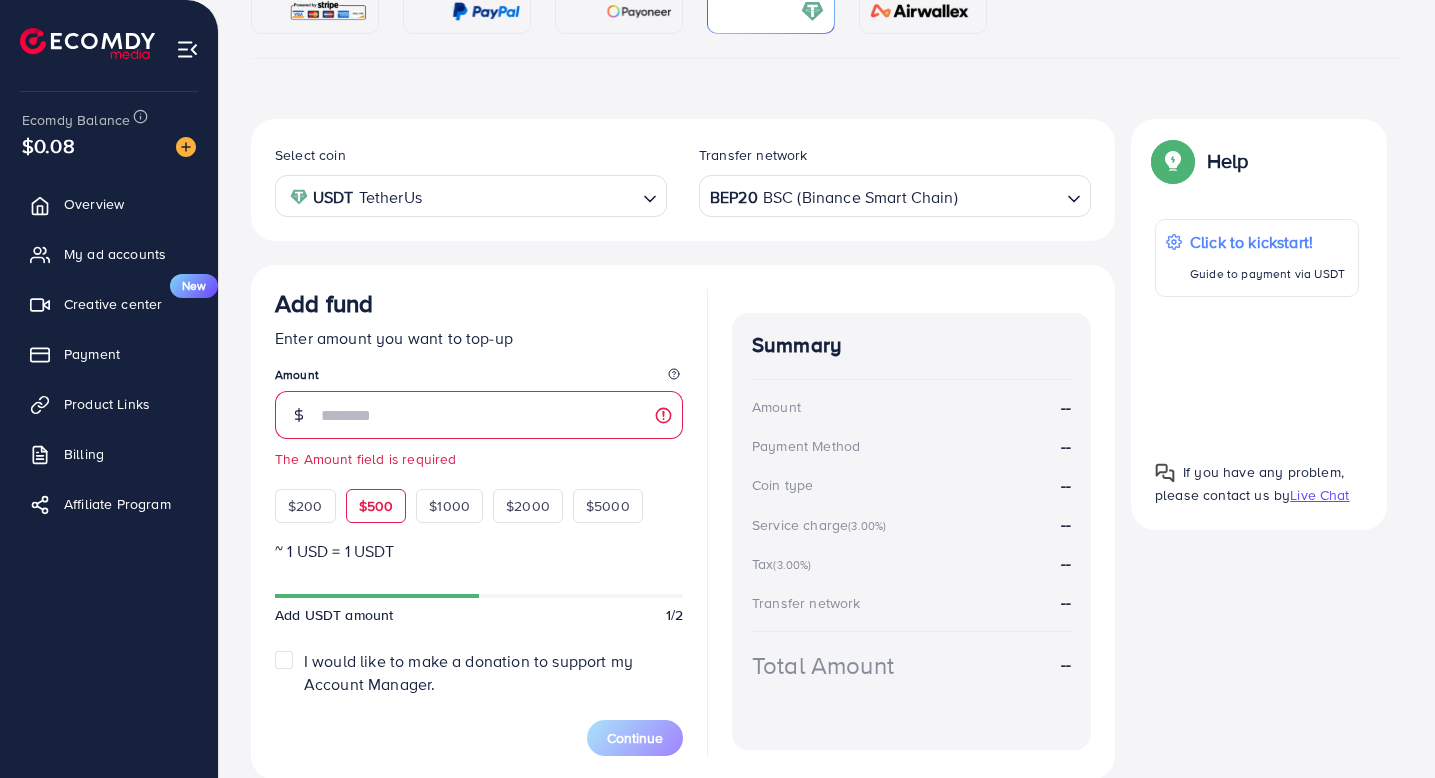 click on "$500" at bounding box center [376, 506] 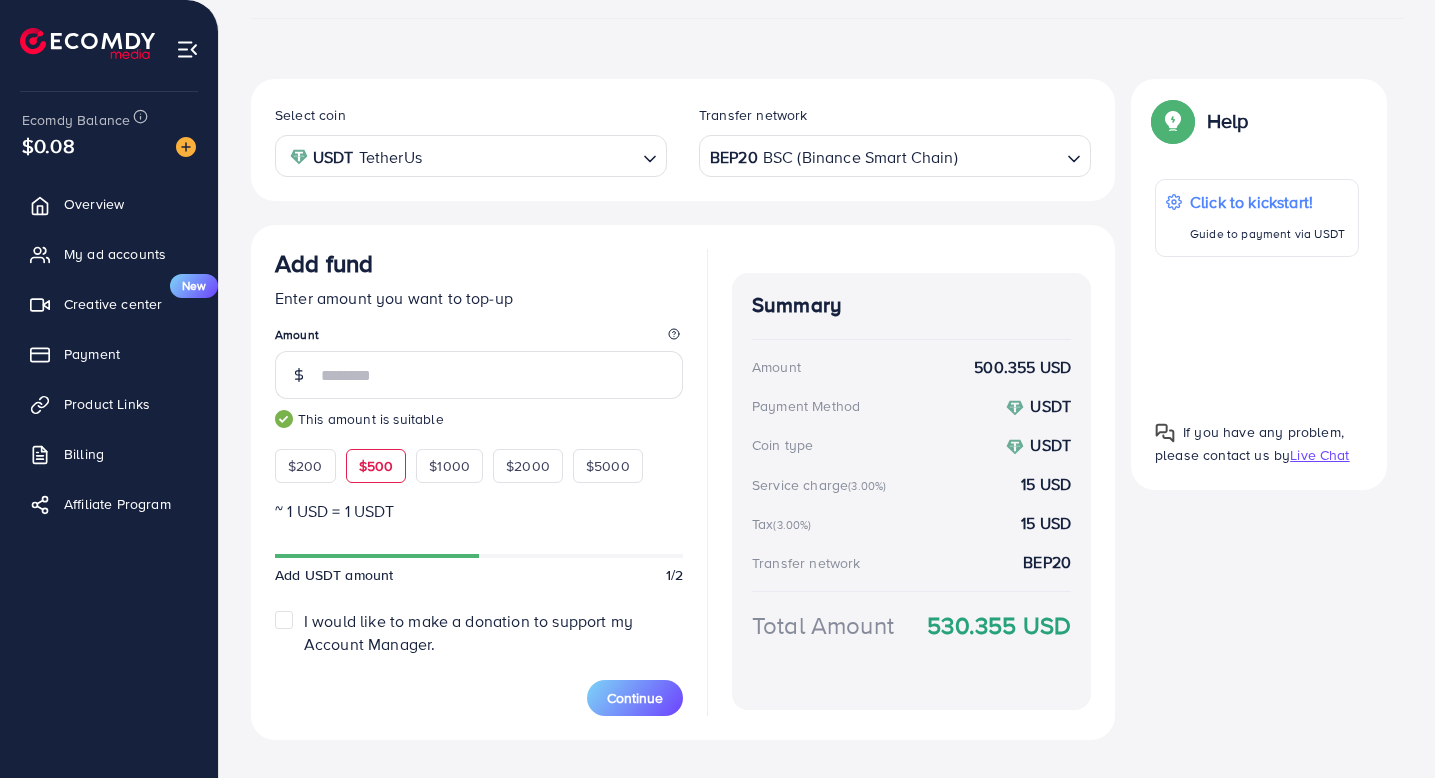 scroll, scrollTop: 335, scrollLeft: 0, axis: vertical 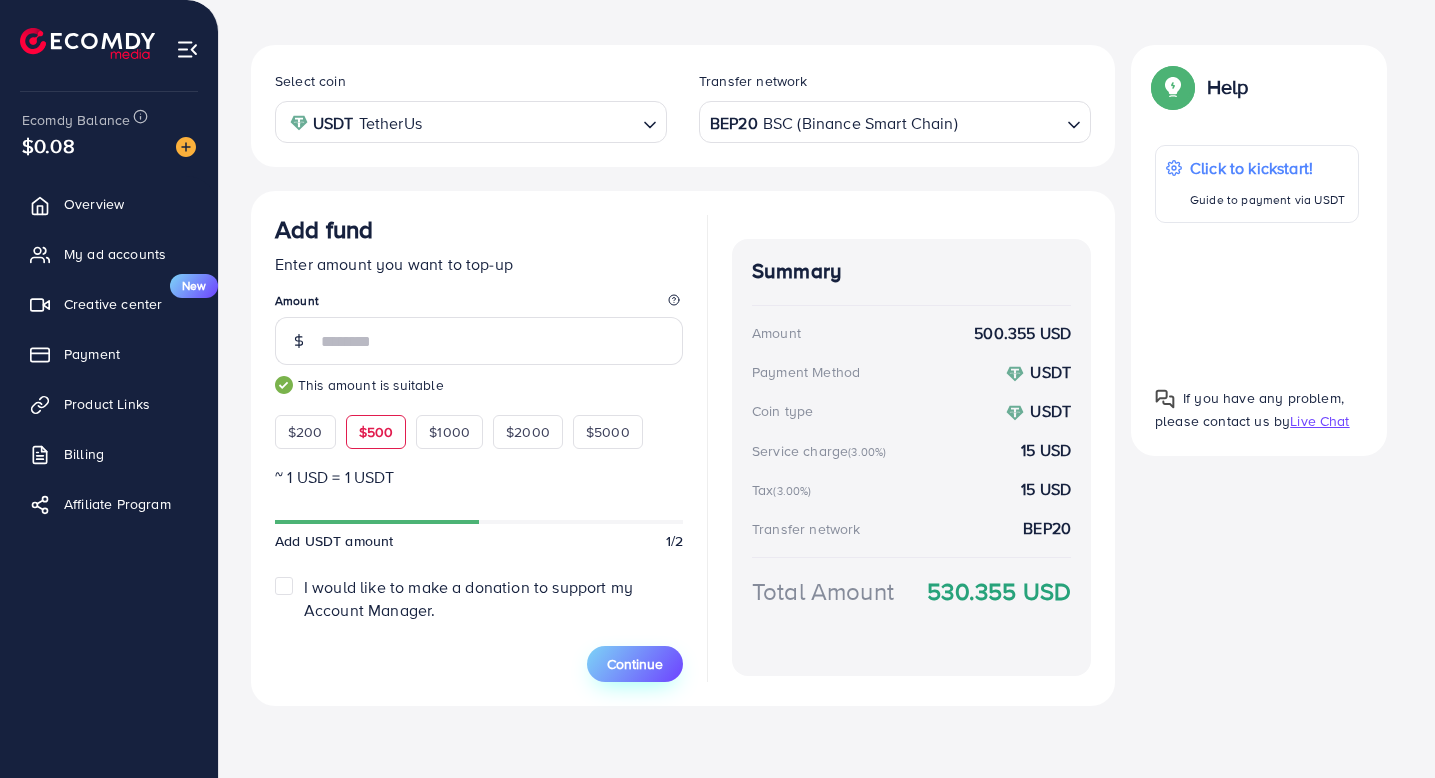 click on "Continue" at bounding box center (635, 664) 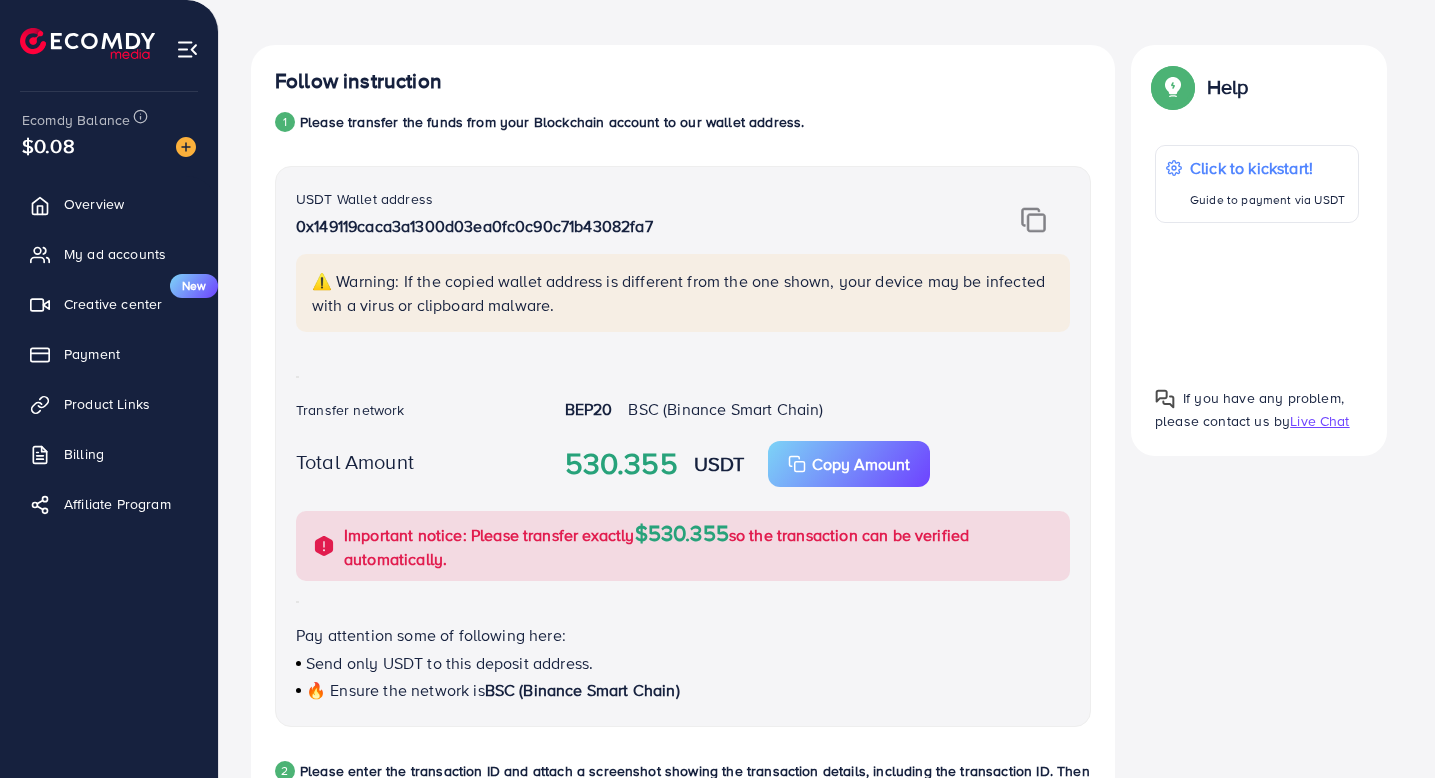 click at bounding box center [1033, 220] 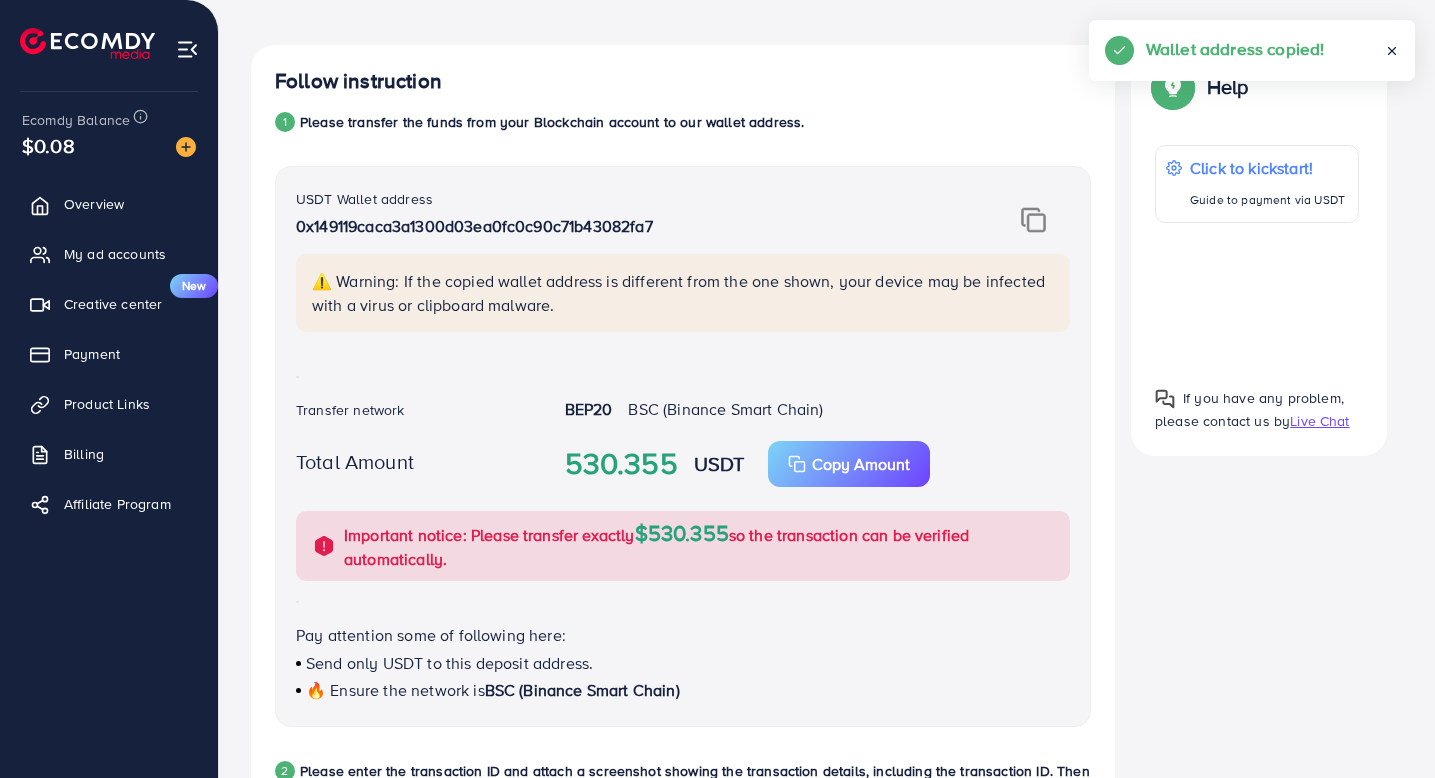 click on "Follow instruction   1   Please transfer the funds from your Blockchain account to our wallet address.  USDT Wallet address  0x149119caca3a1300d03ea0fc0c90c71b43082fa7   ⚠️ Warning: If the copied wallet address is different from the one shown, your device may be infected with a virus or clipboard malware.   Transfer network   BEP20   BSC (Binance Smart Chain)   Total Amount   530.355   USDT   Copy Amount  Important notice: Please transfer exactly  $530.355  so the transaction can be verified automatically.  Pay attention some of following here:   Send only USDT to this deposit address.  🔥 Ensure the network is   BSC (Binance Smart Chain)   2   Please enter the transaction ID and attach a screenshot showing the transaction details, including the transaction ID. Then click 'Done' on our platform.  Transaction ID or Tx ID  Add billing attachment  (PDF, JPG, PNG)   Add billing attachment  2/2  Back   Done   Summary   Amount   500.355 USD   Payment Method  USDT  Coin type  USDT  Service charge   (3.00%)" at bounding box center [827, 676] 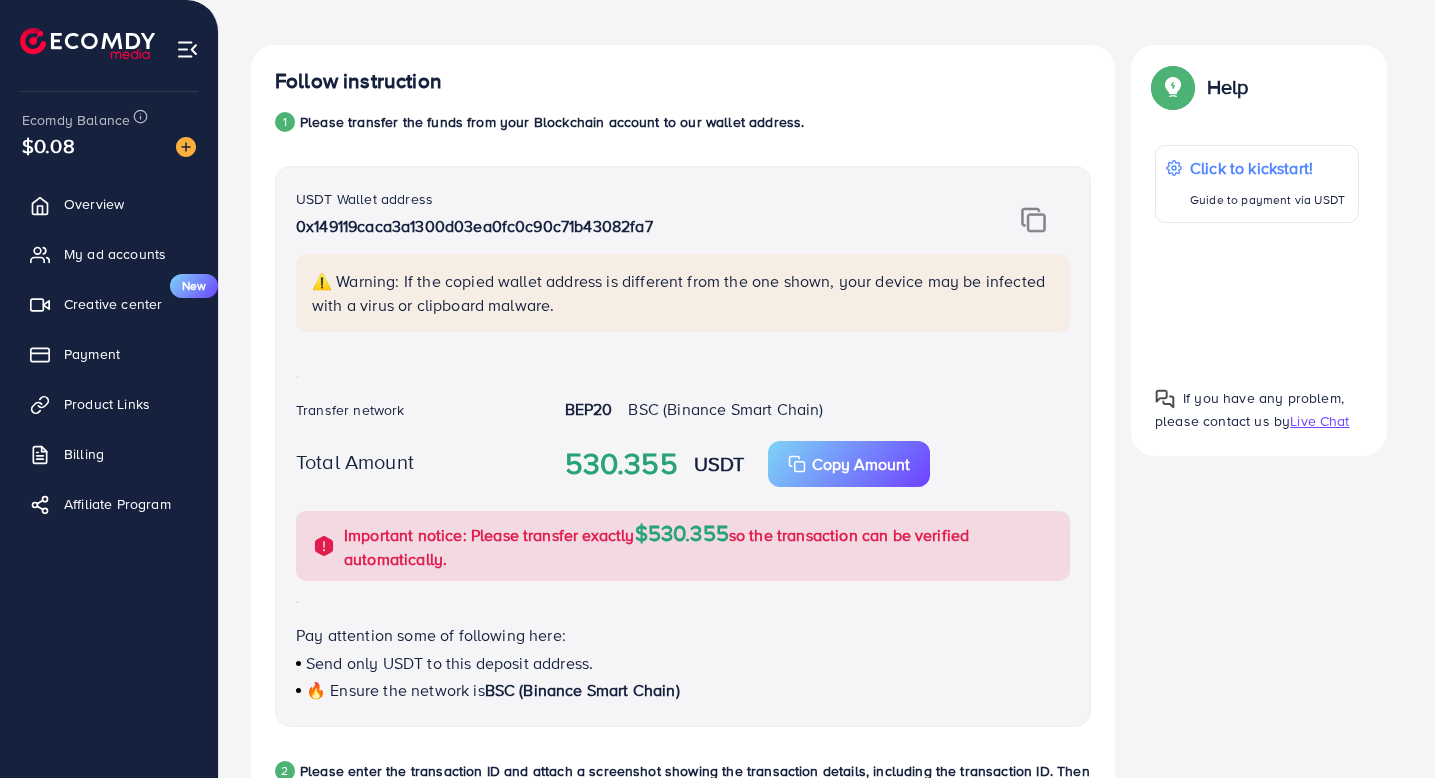 click at bounding box center (1033, 220) 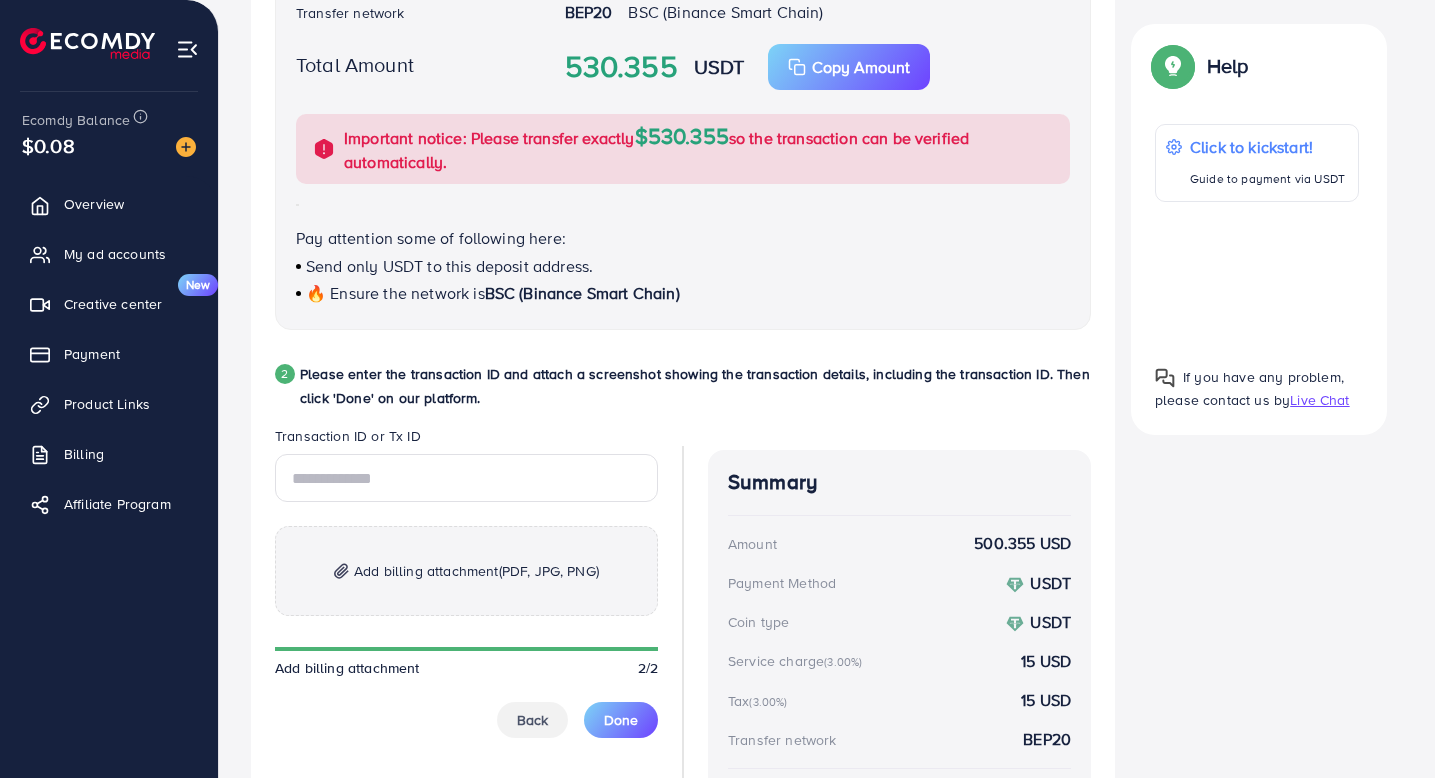 scroll, scrollTop: 840, scrollLeft: 0, axis: vertical 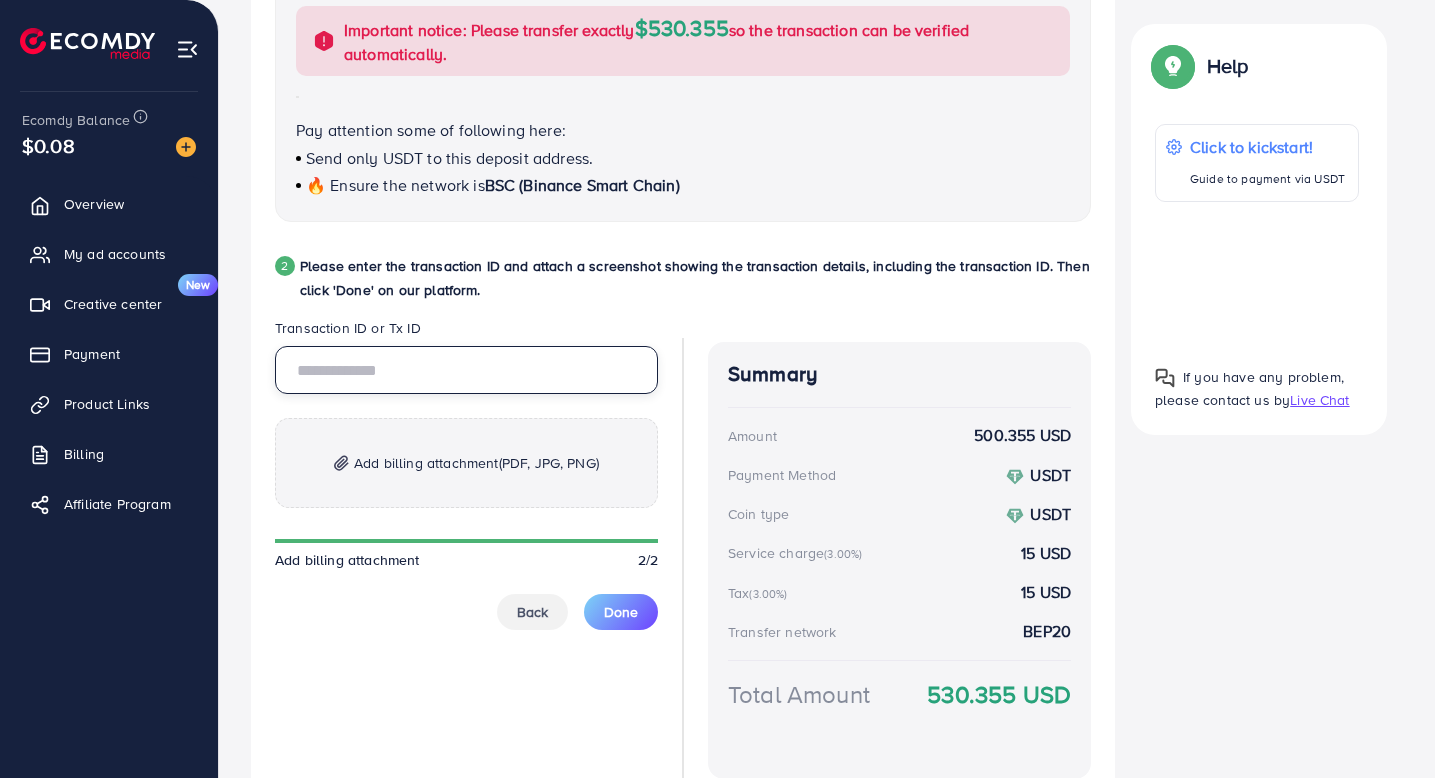click at bounding box center (466, 370) 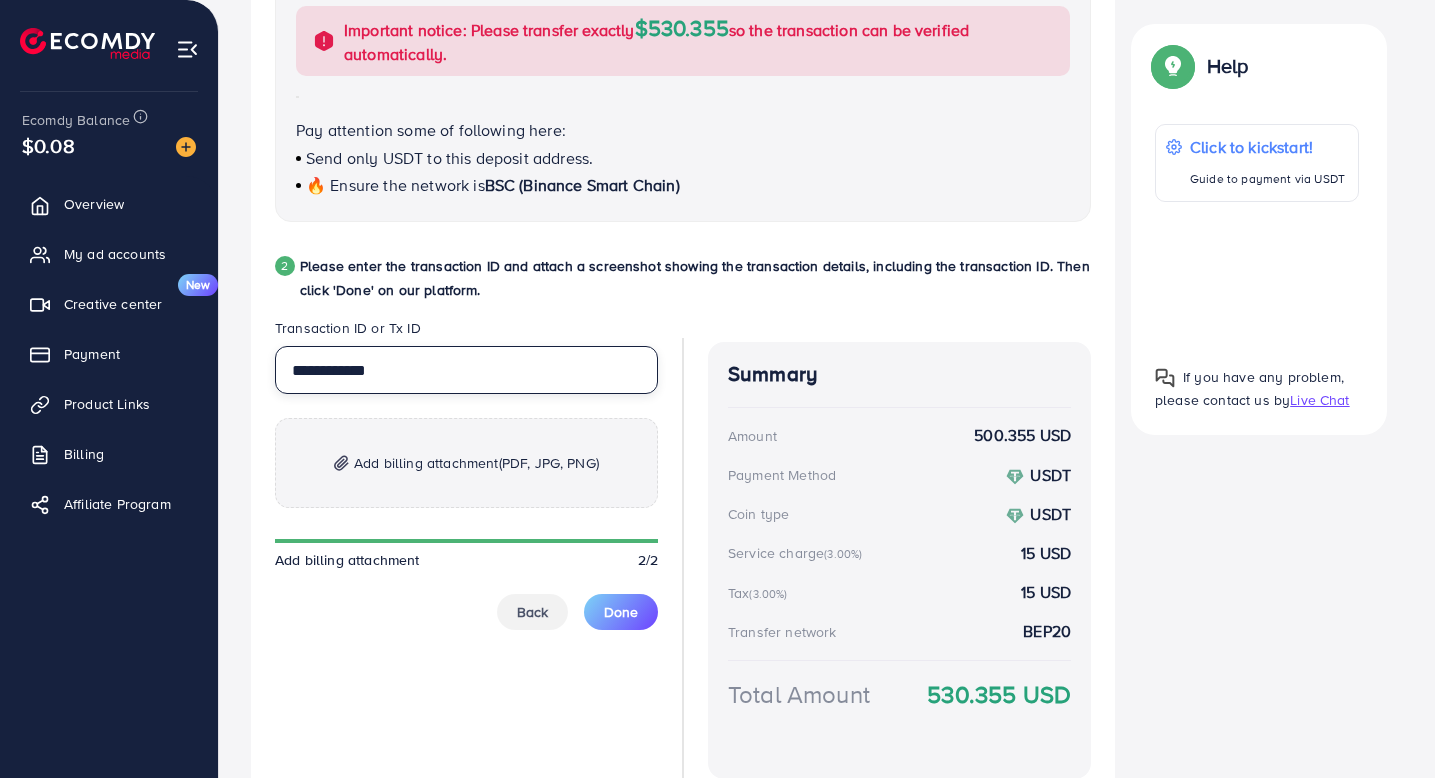type on "**********" 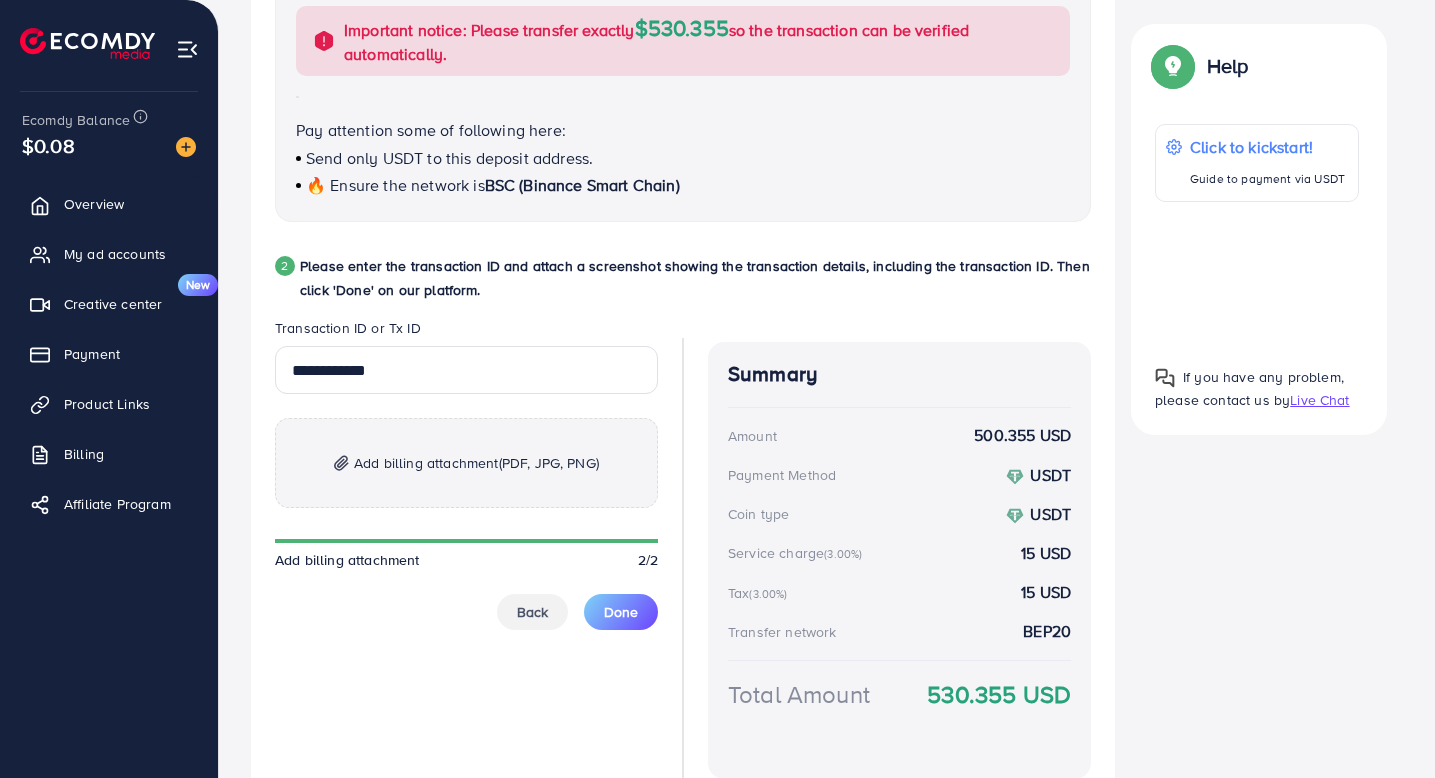 click on "Add billing attachment  (PDF, JPG, PNG)" at bounding box center [466, 463] 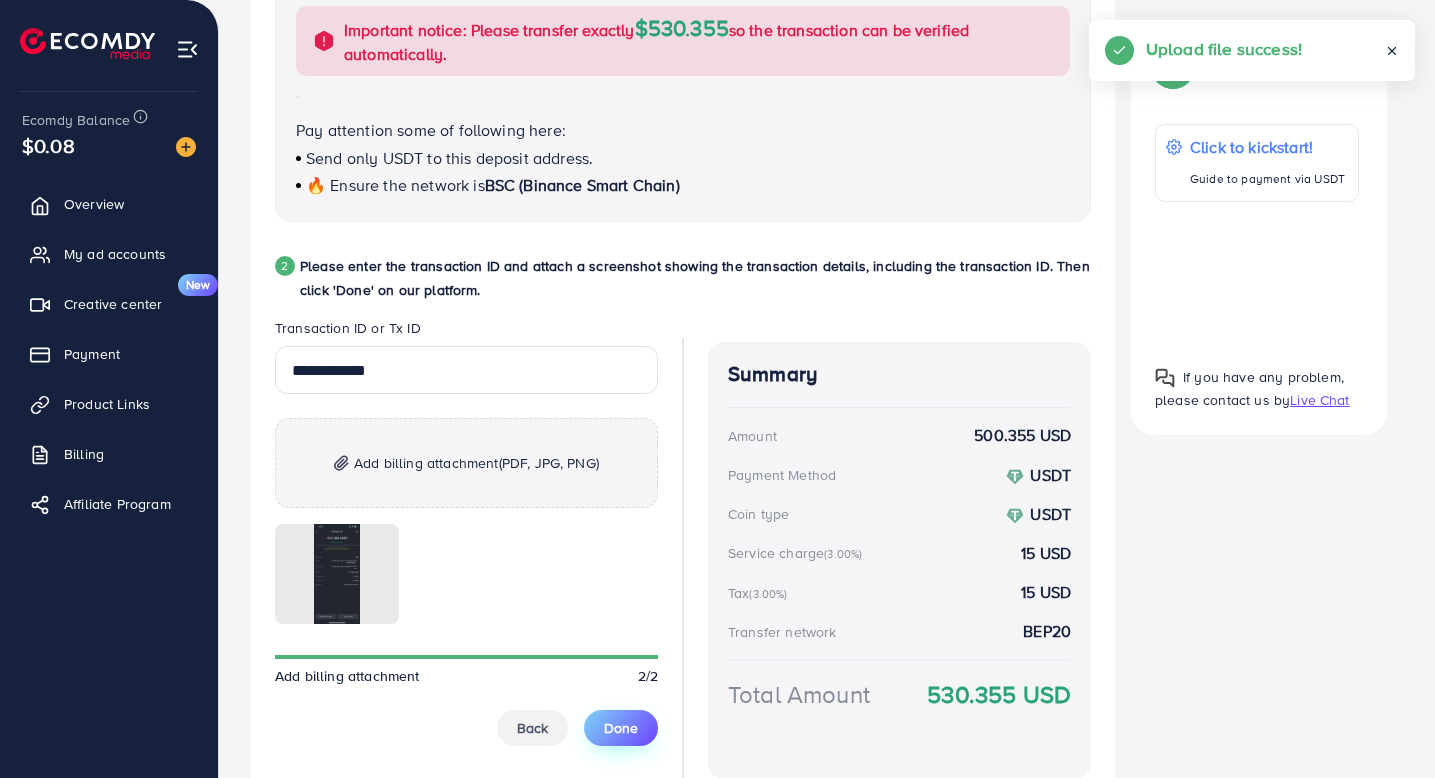 click on "Done" at bounding box center (621, 728) 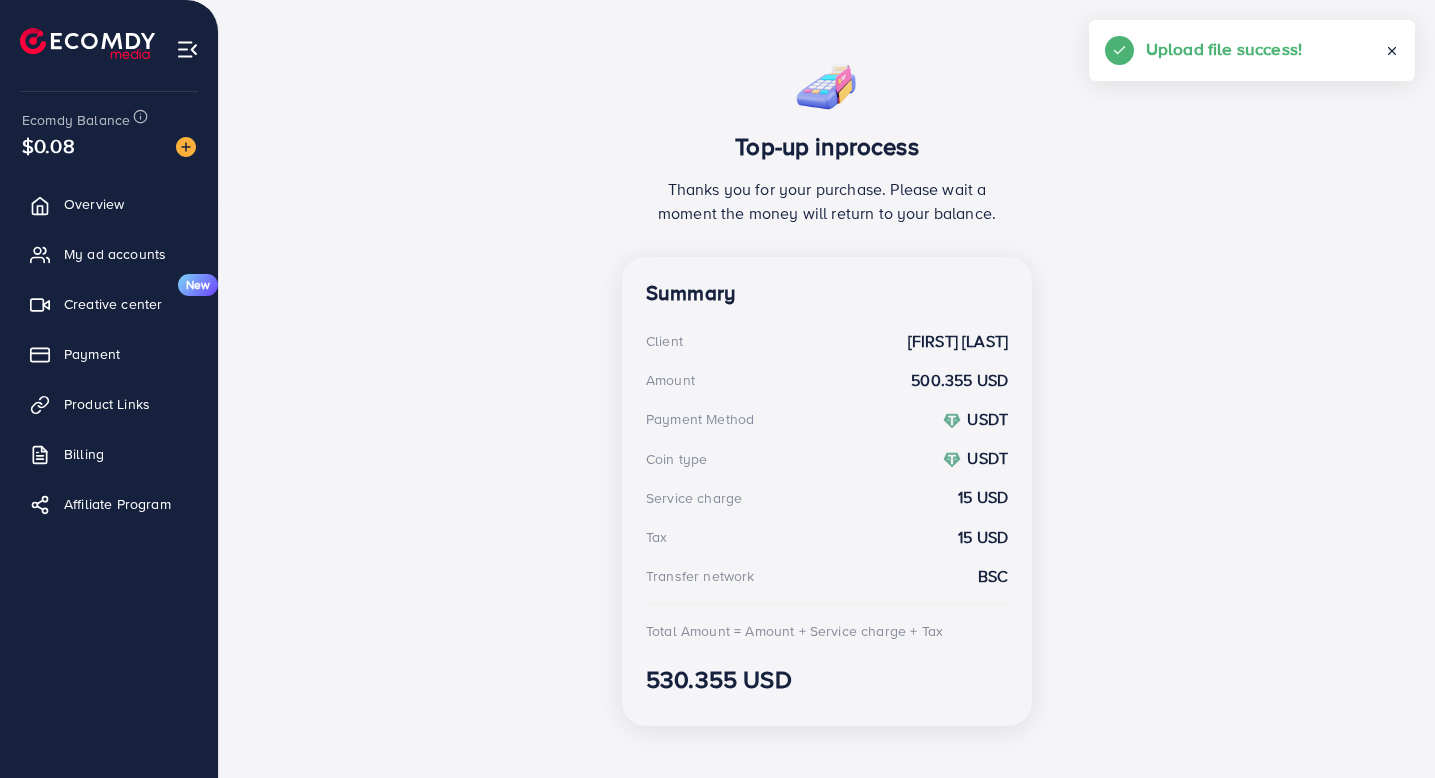 scroll, scrollTop: 330, scrollLeft: 0, axis: vertical 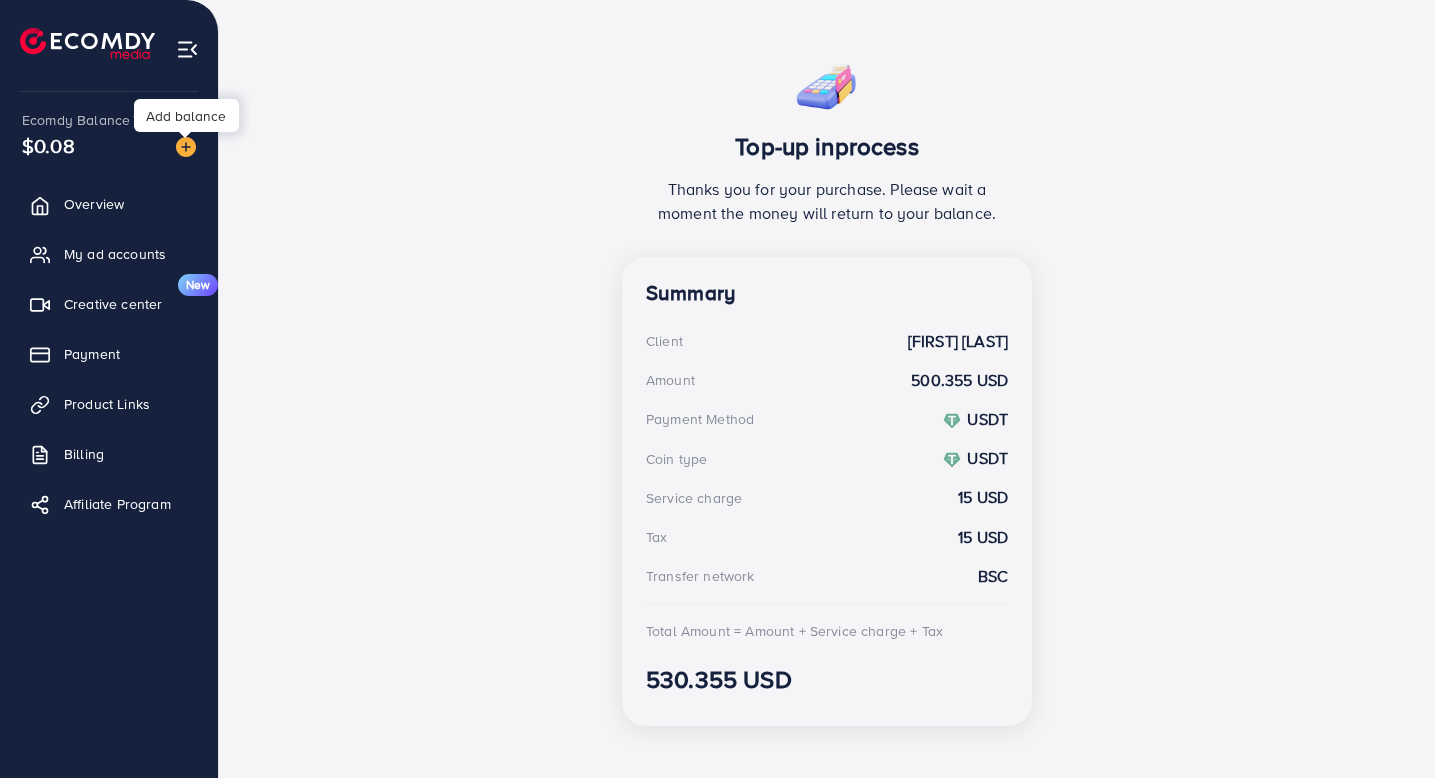 click at bounding box center [186, 147] 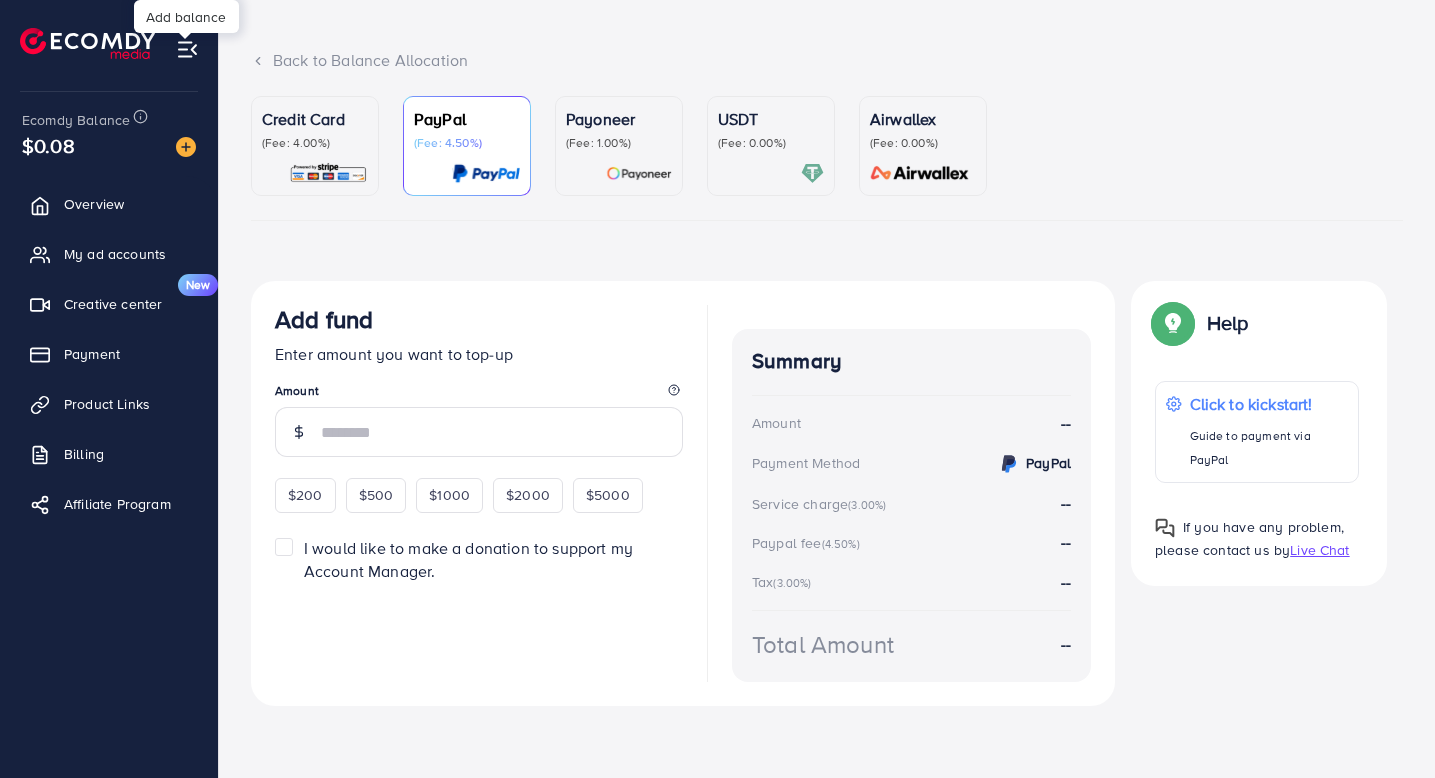 scroll, scrollTop: 0, scrollLeft: 0, axis: both 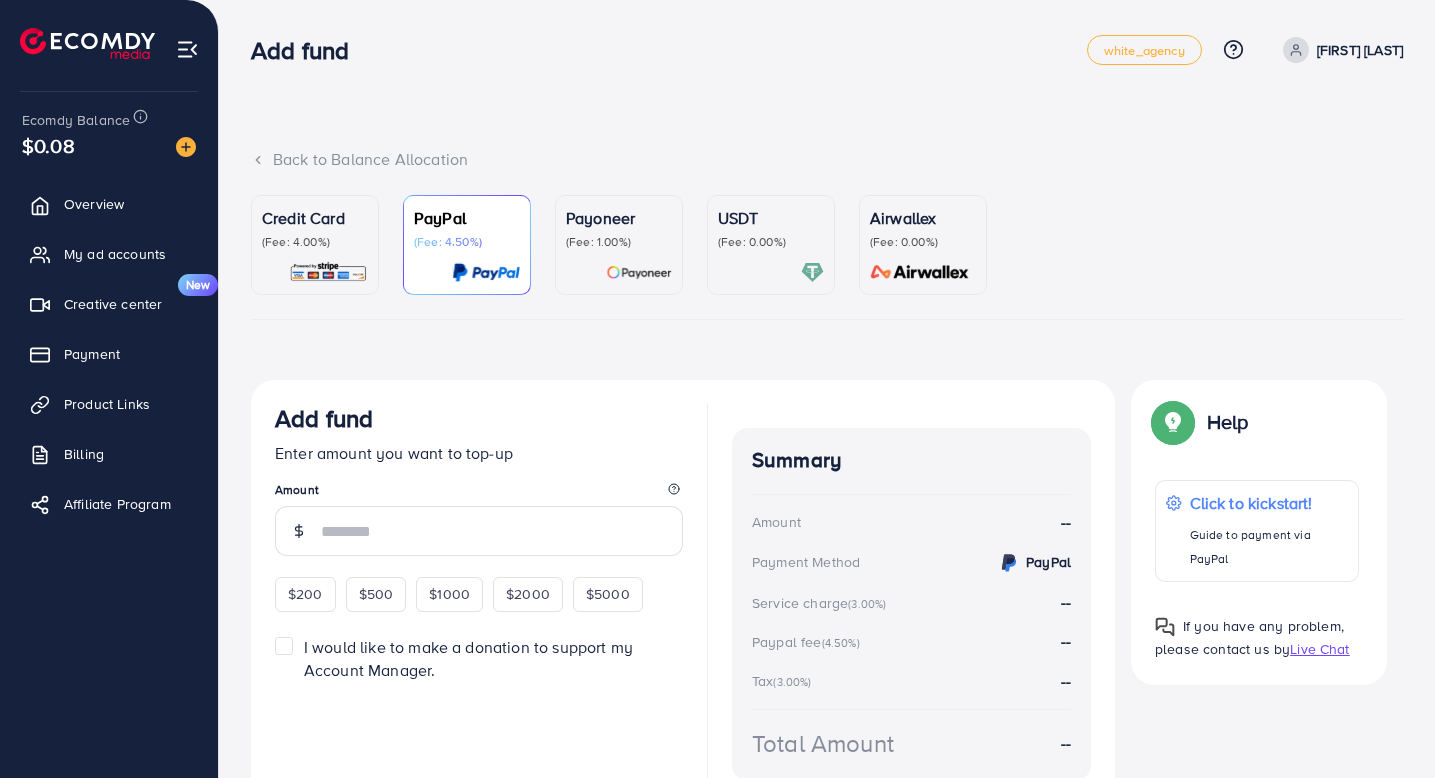 click on "USDT   (Fee: 0.00%)" at bounding box center (771, 245) 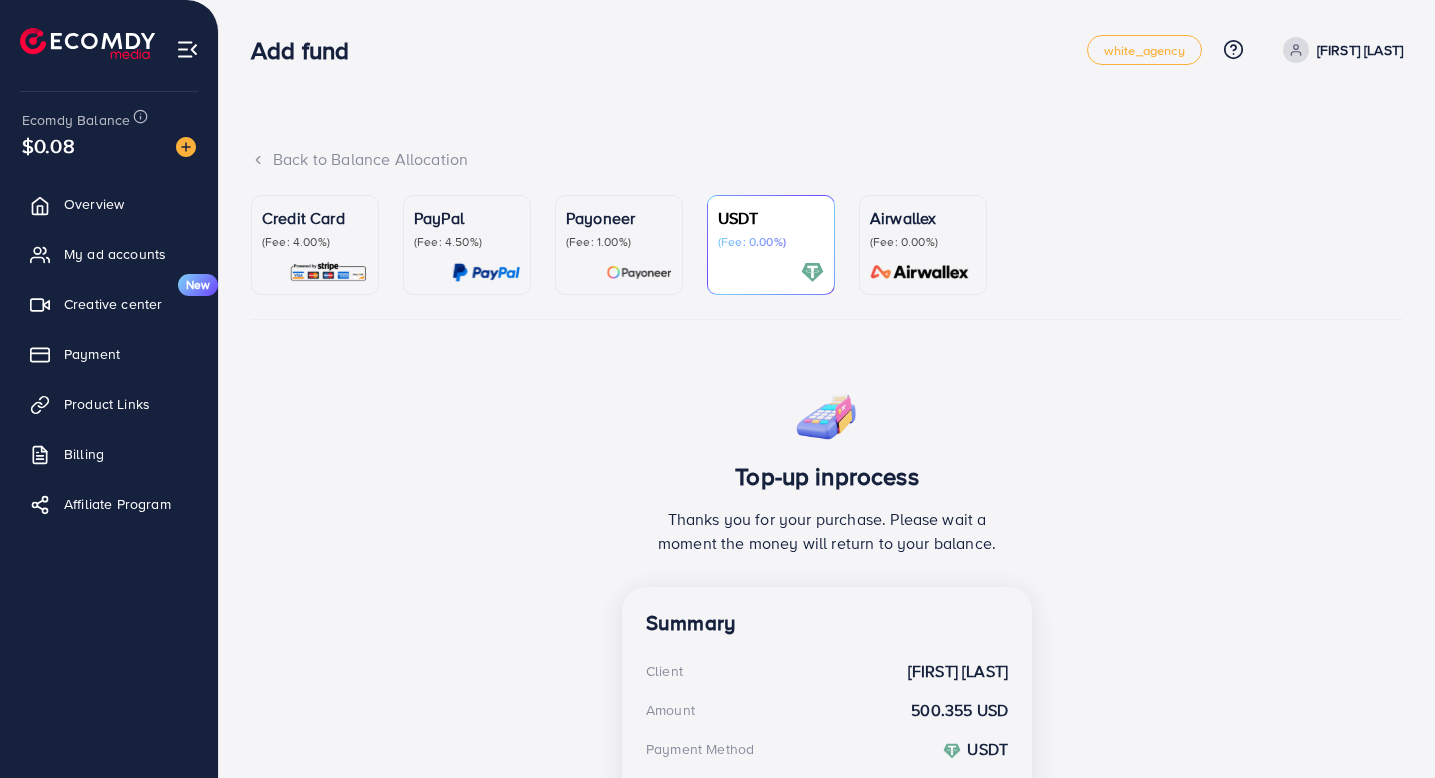 scroll, scrollTop: 350, scrollLeft: 0, axis: vertical 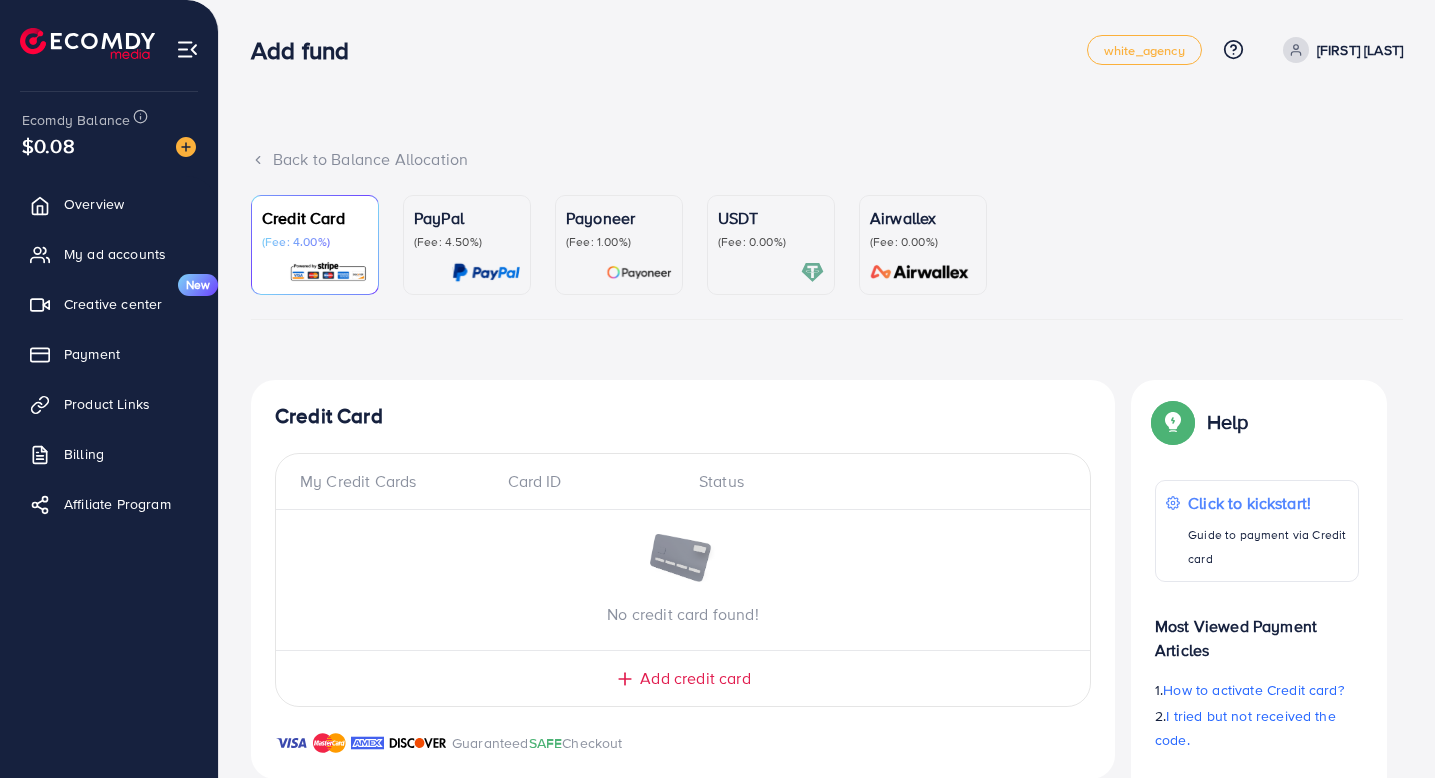 click on "PayPal   (Fee: 4.50%)" at bounding box center (467, 228) 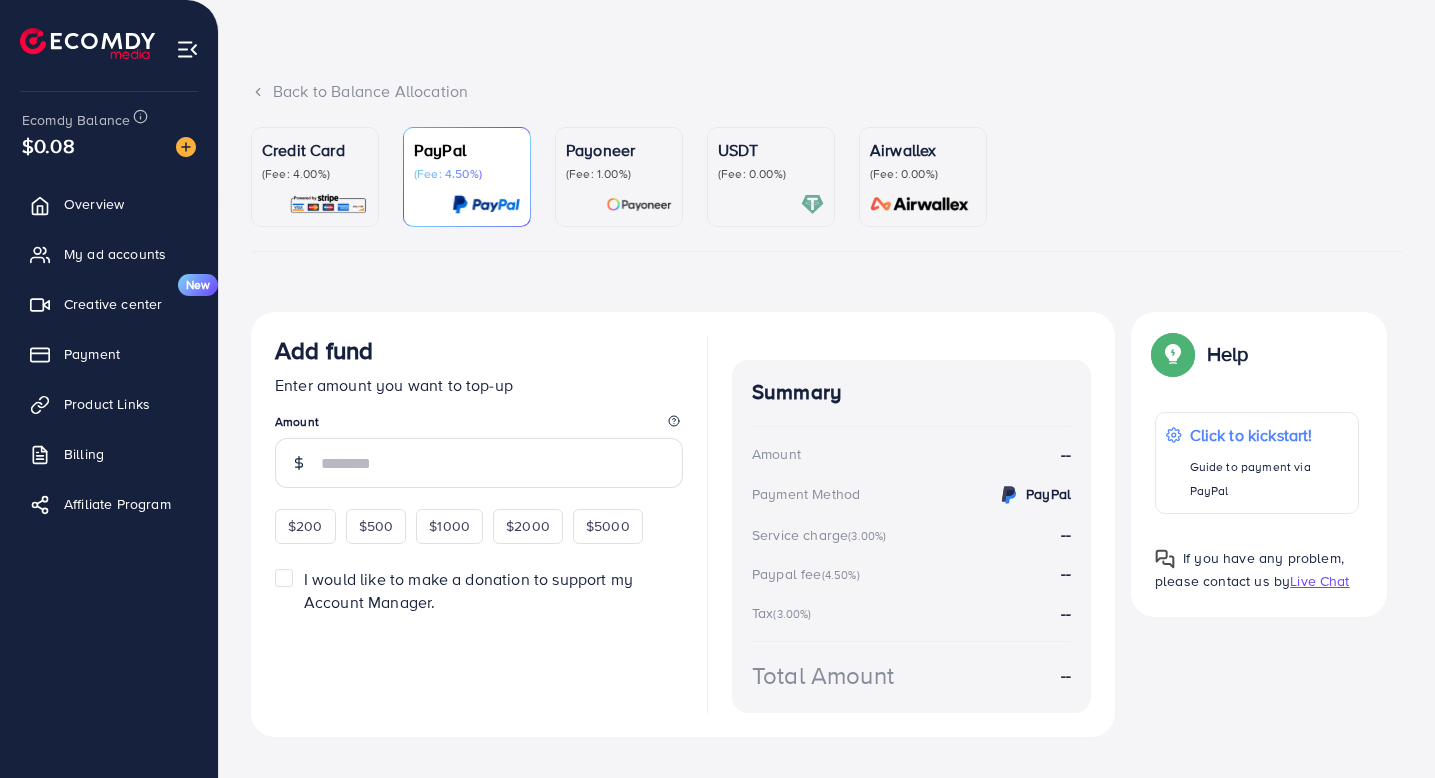 scroll, scrollTop: 99, scrollLeft: 0, axis: vertical 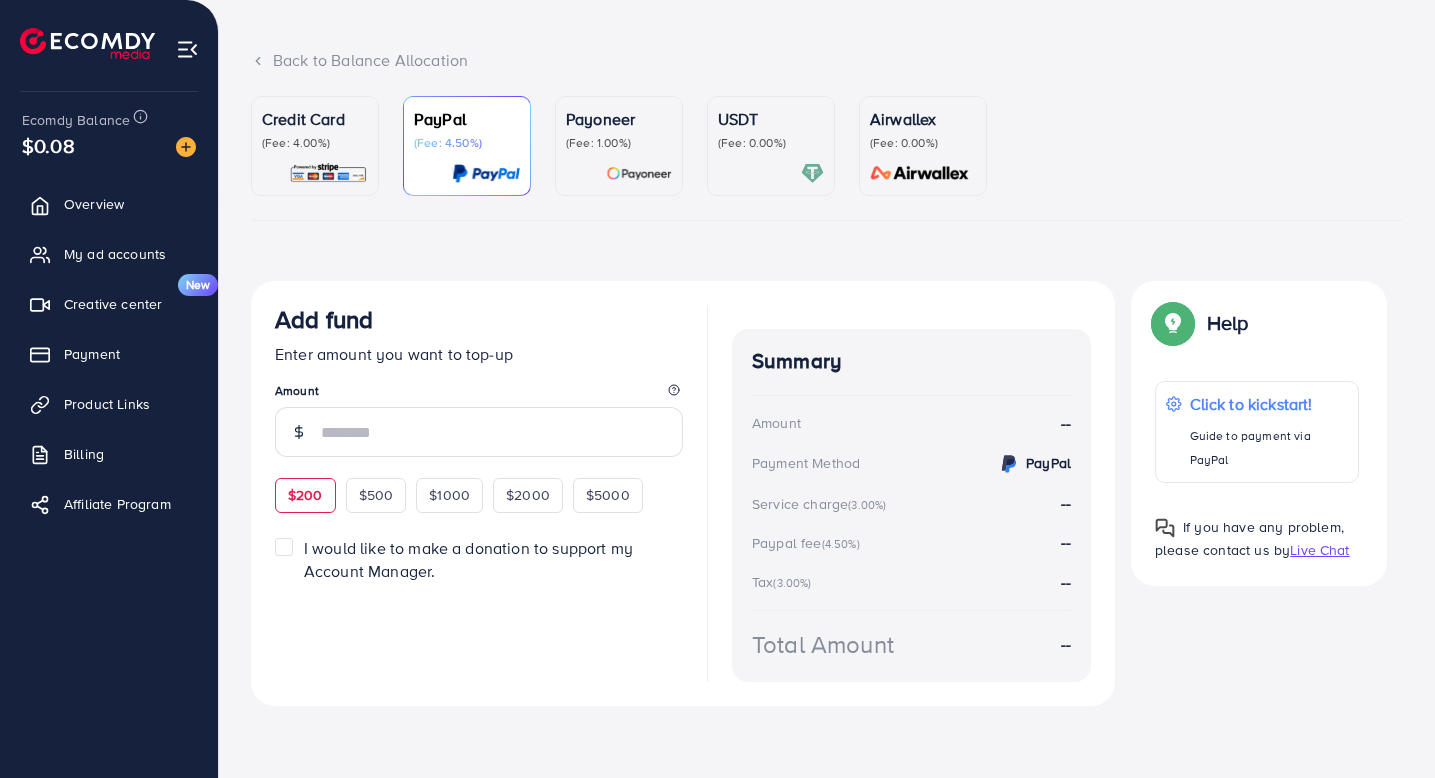 click on "$200" at bounding box center [305, 495] 